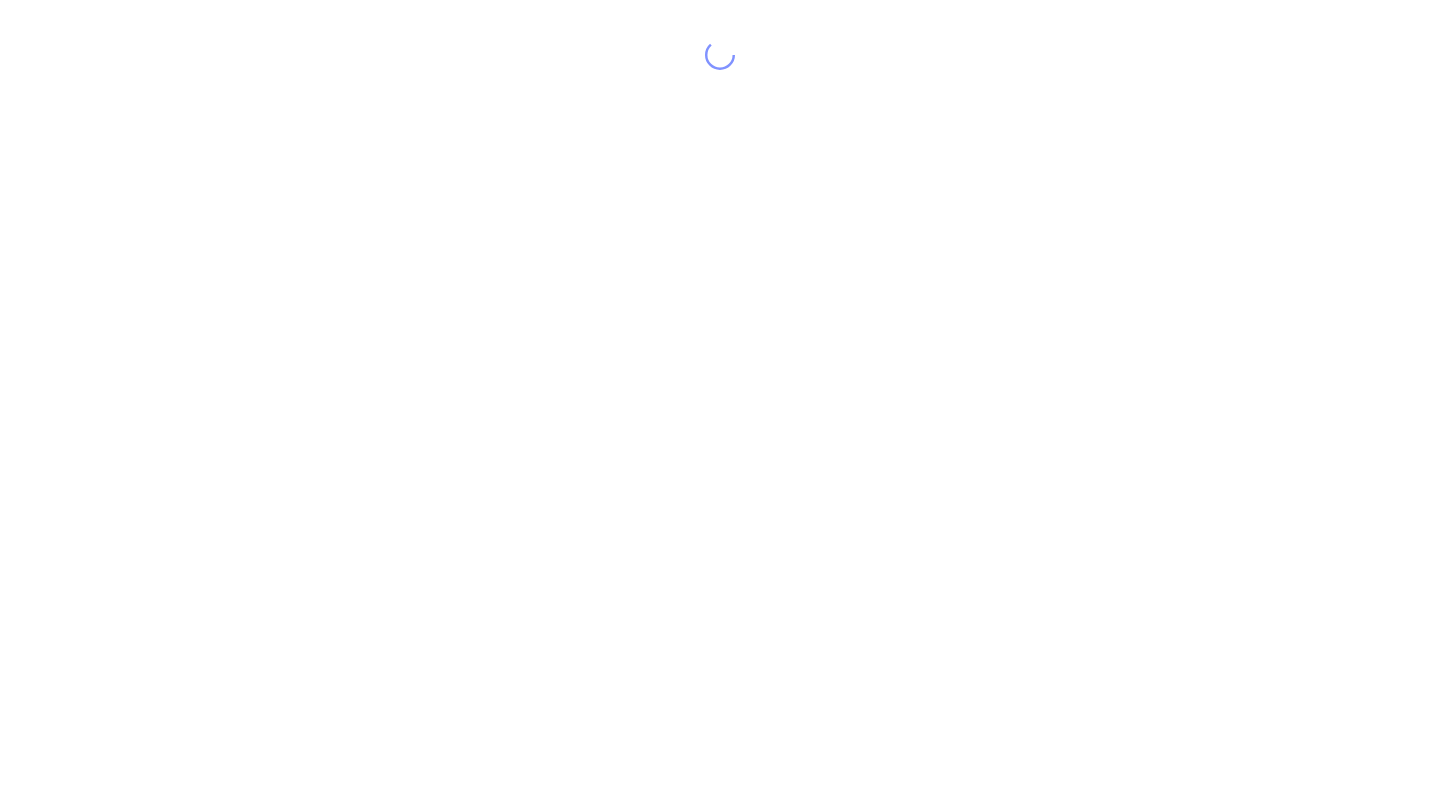 scroll, scrollTop: 0, scrollLeft: 0, axis: both 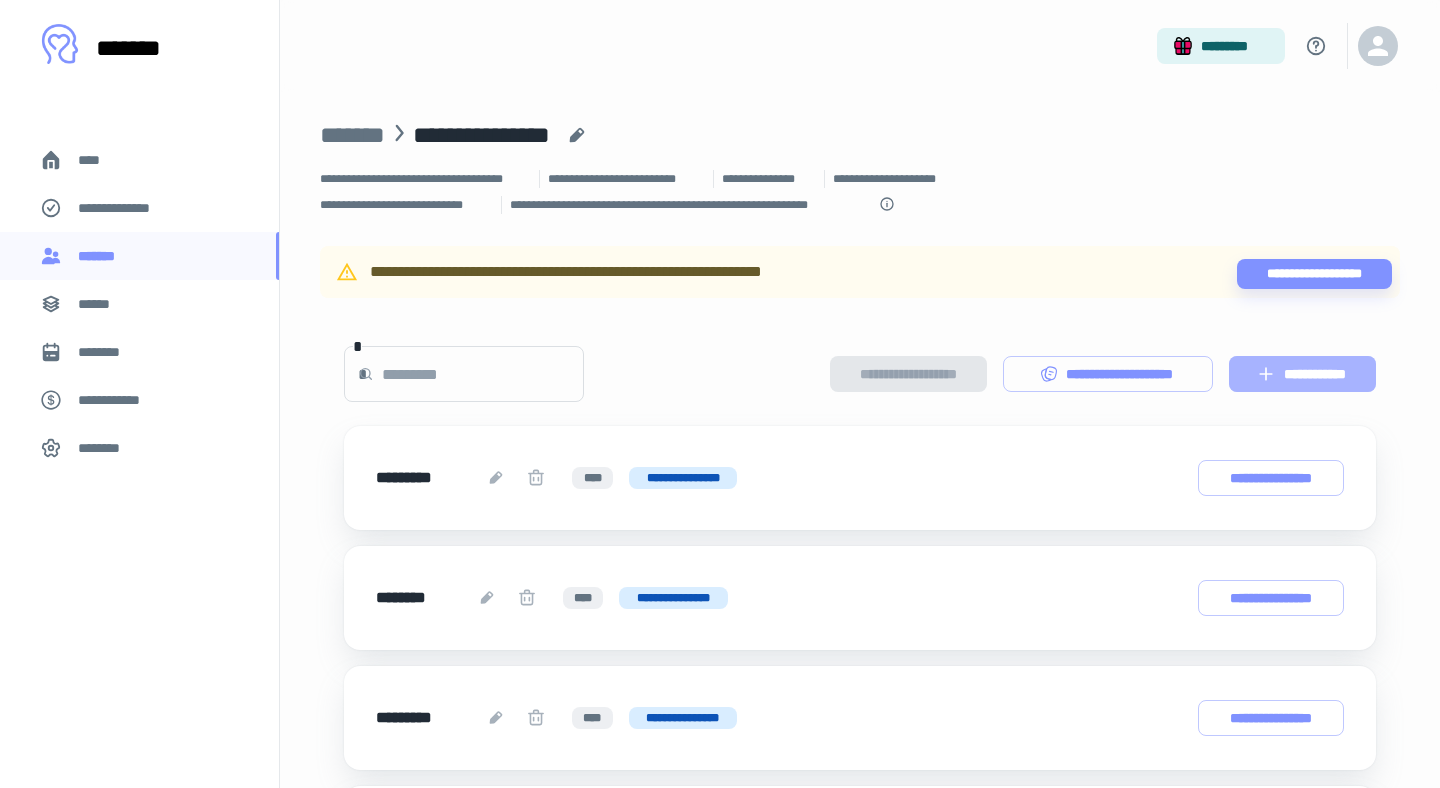 click on "**********" at bounding box center [1302, 374] 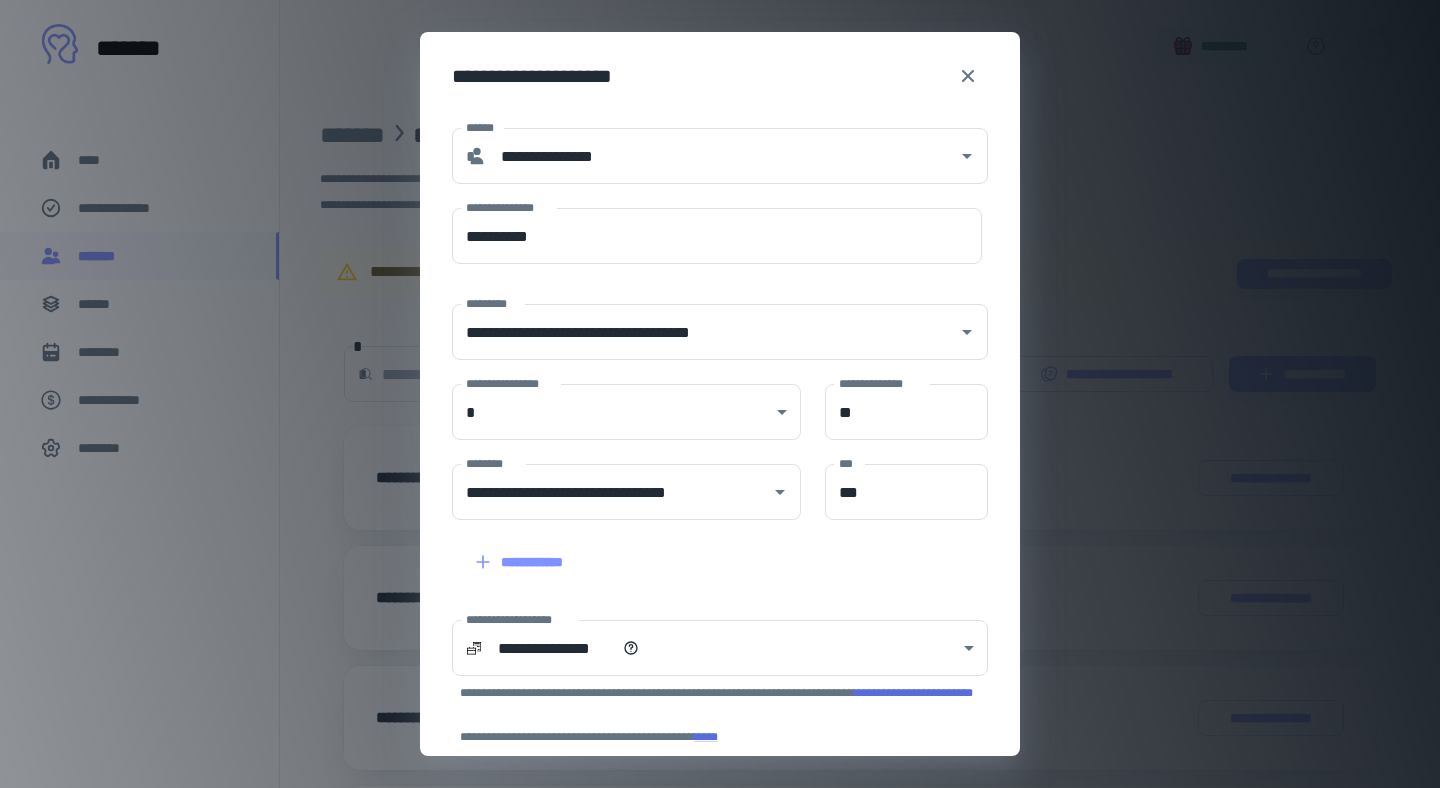 click on "**********" at bounding box center (720, 394) 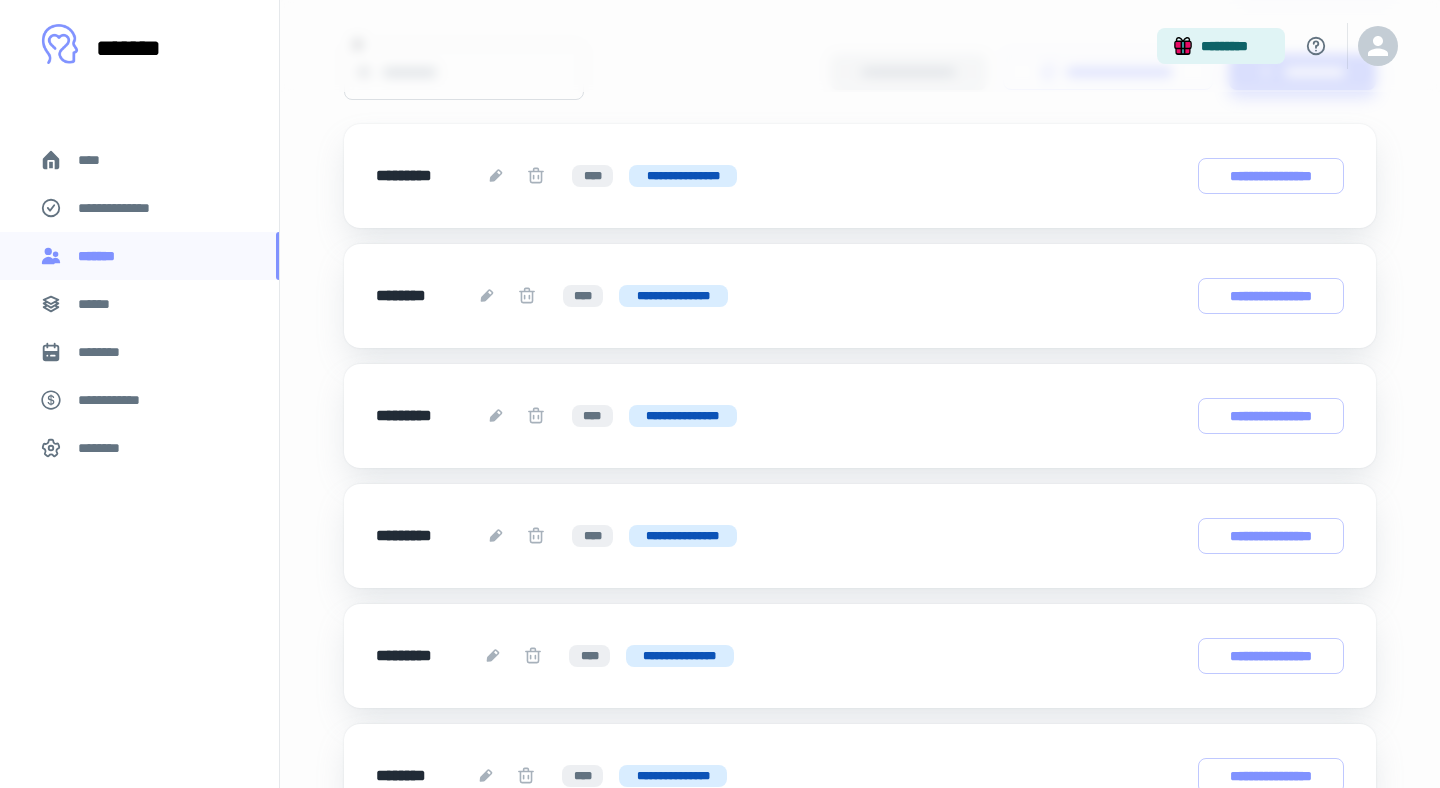 scroll, scrollTop: 0, scrollLeft: 0, axis: both 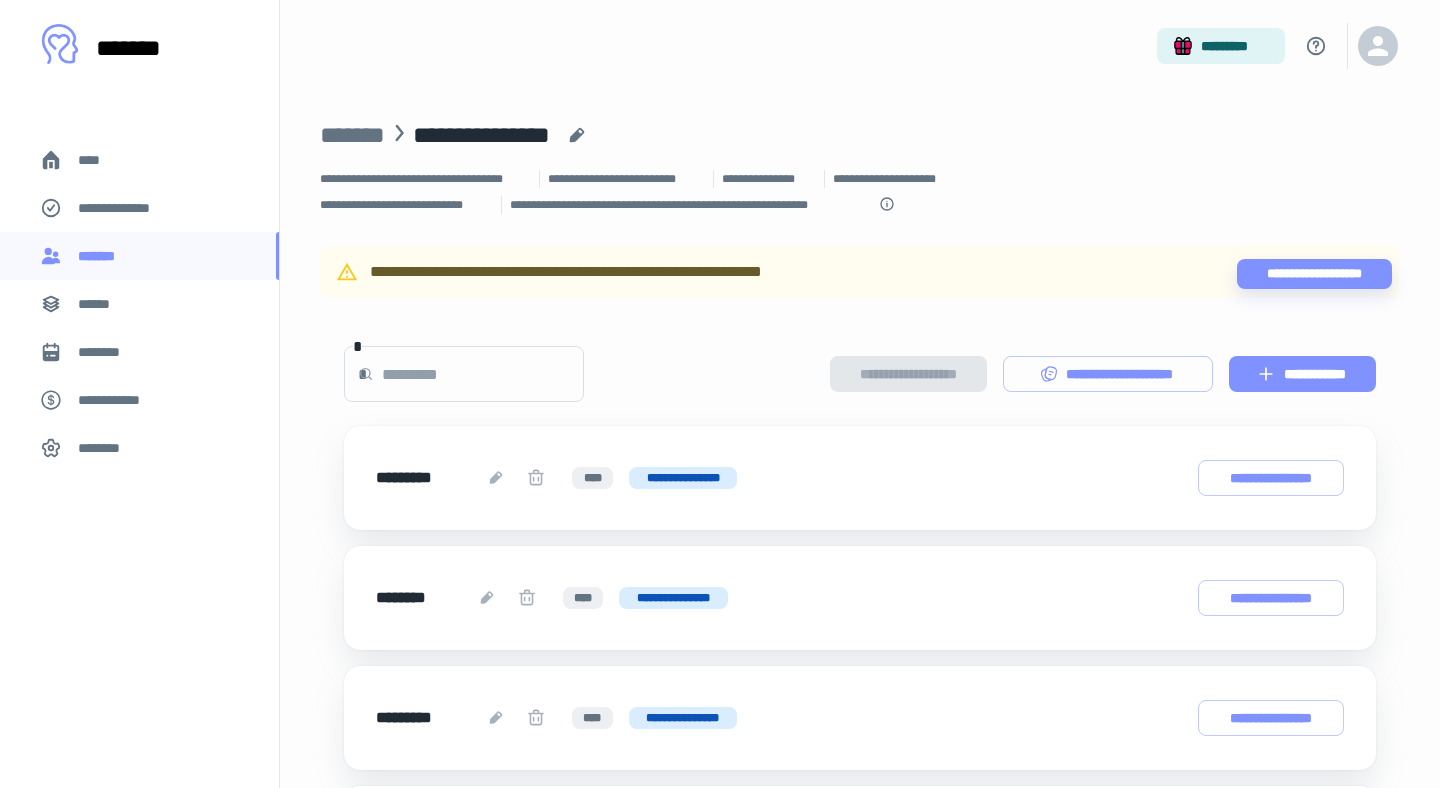 click 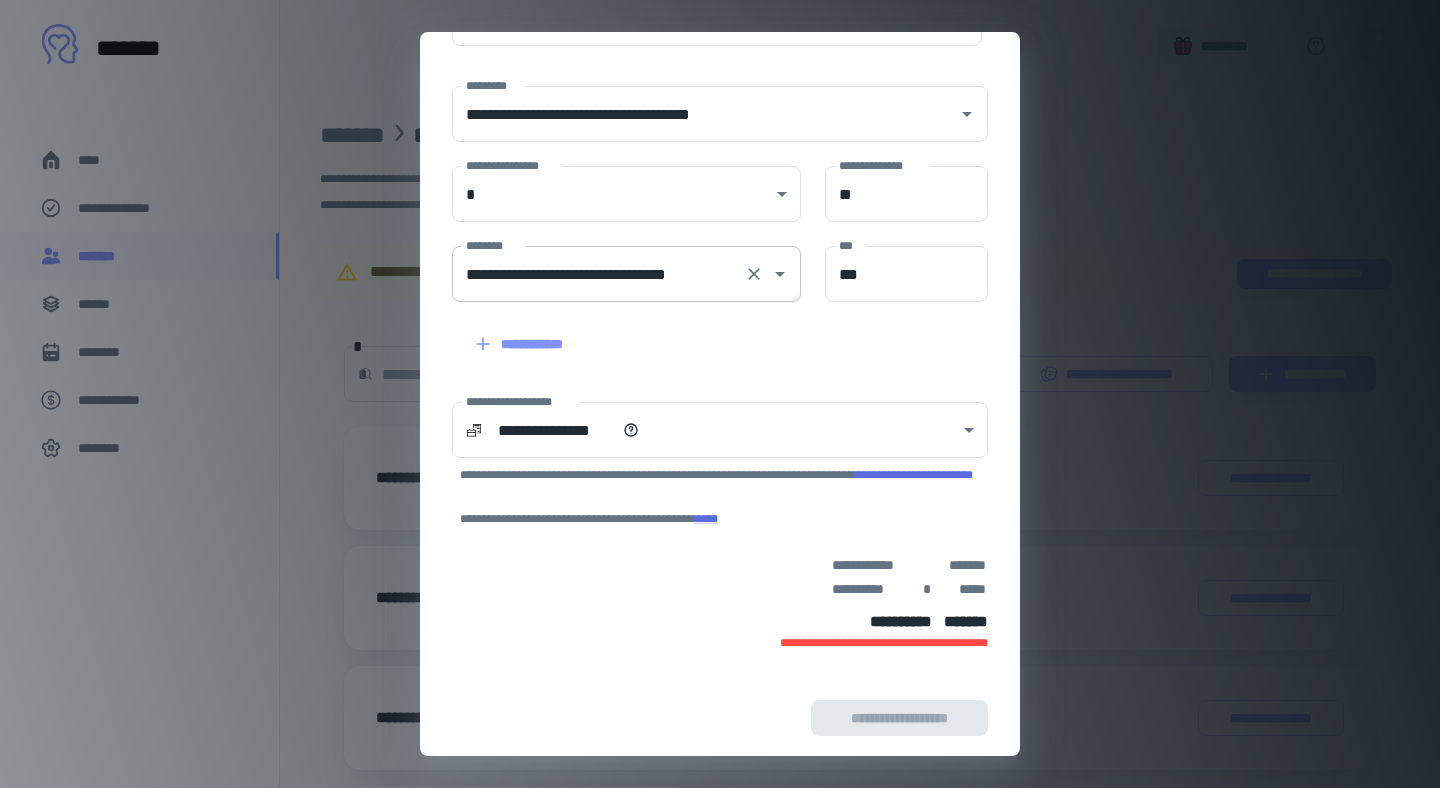 scroll, scrollTop: 0, scrollLeft: 0, axis: both 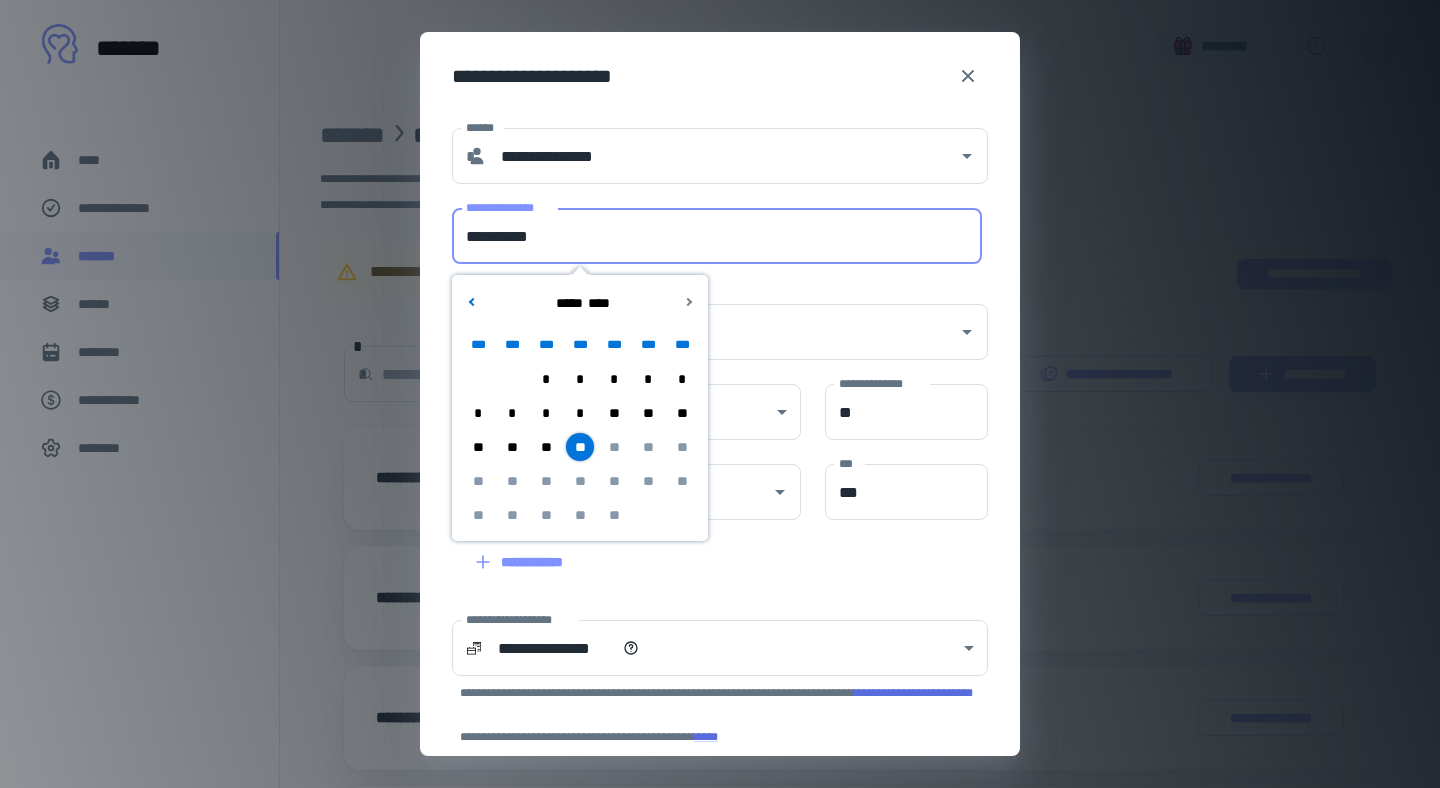 click on "**********" at bounding box center [717, 236] 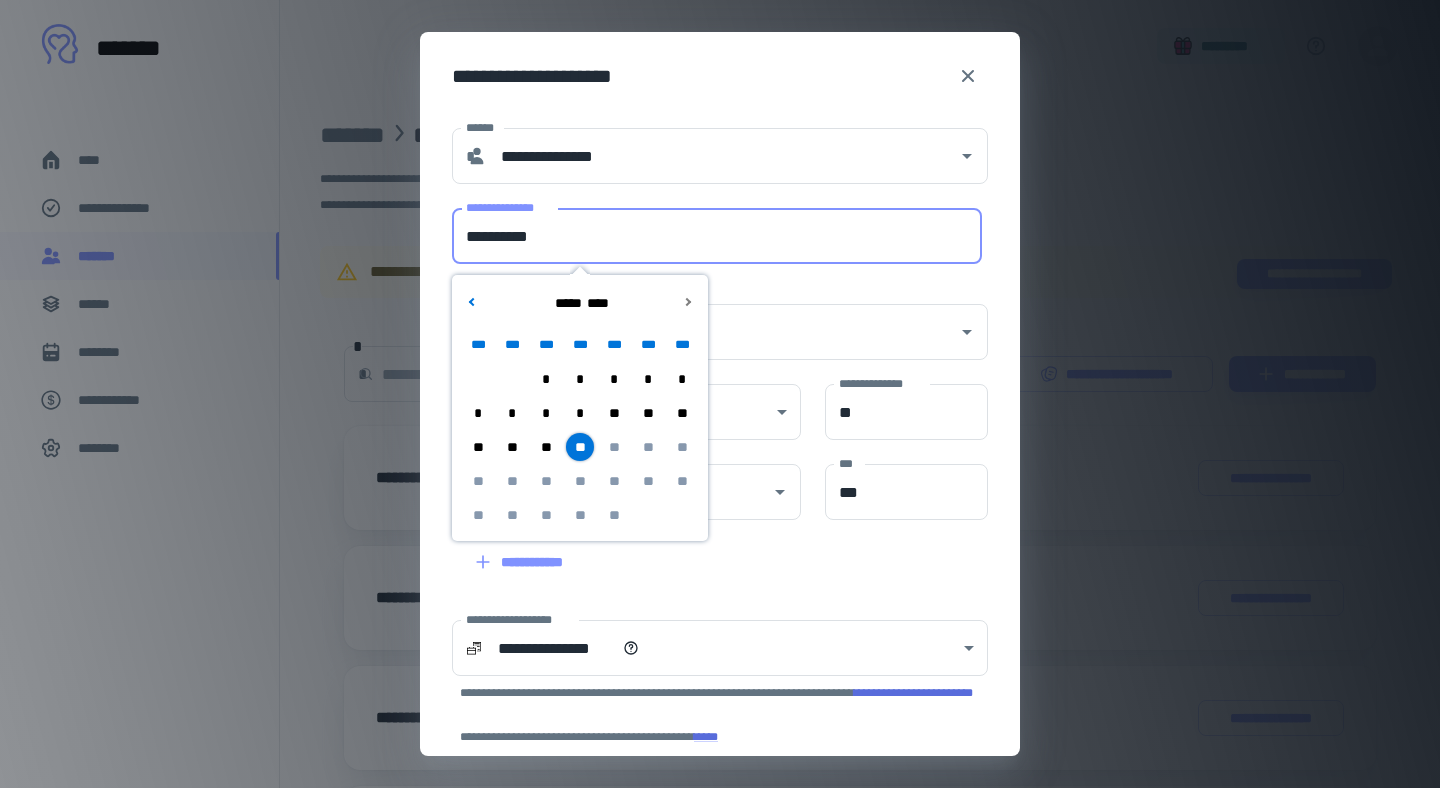 click on "**********" at bounding box center (717, 236) 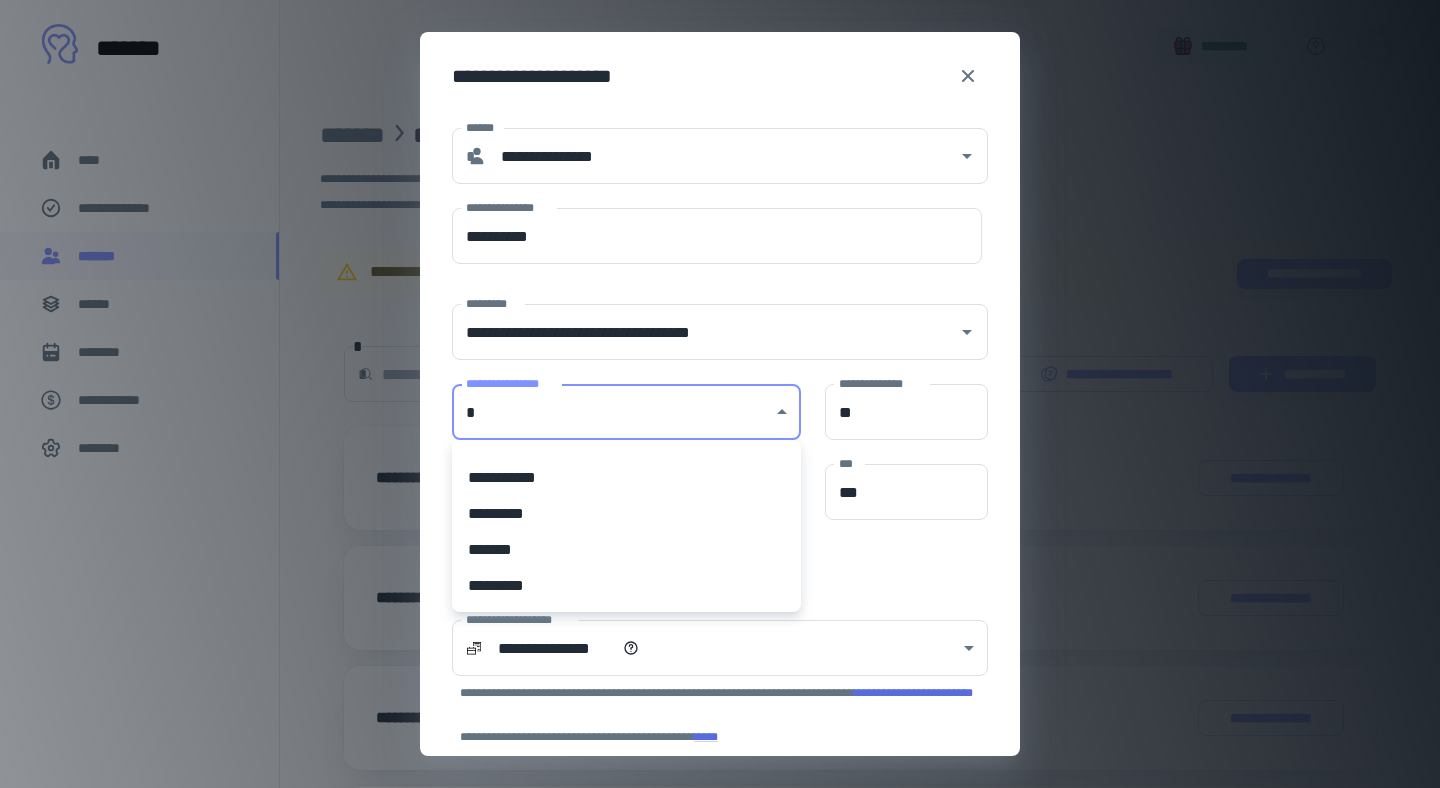 click on "**********" at bounding box center [720, 394] 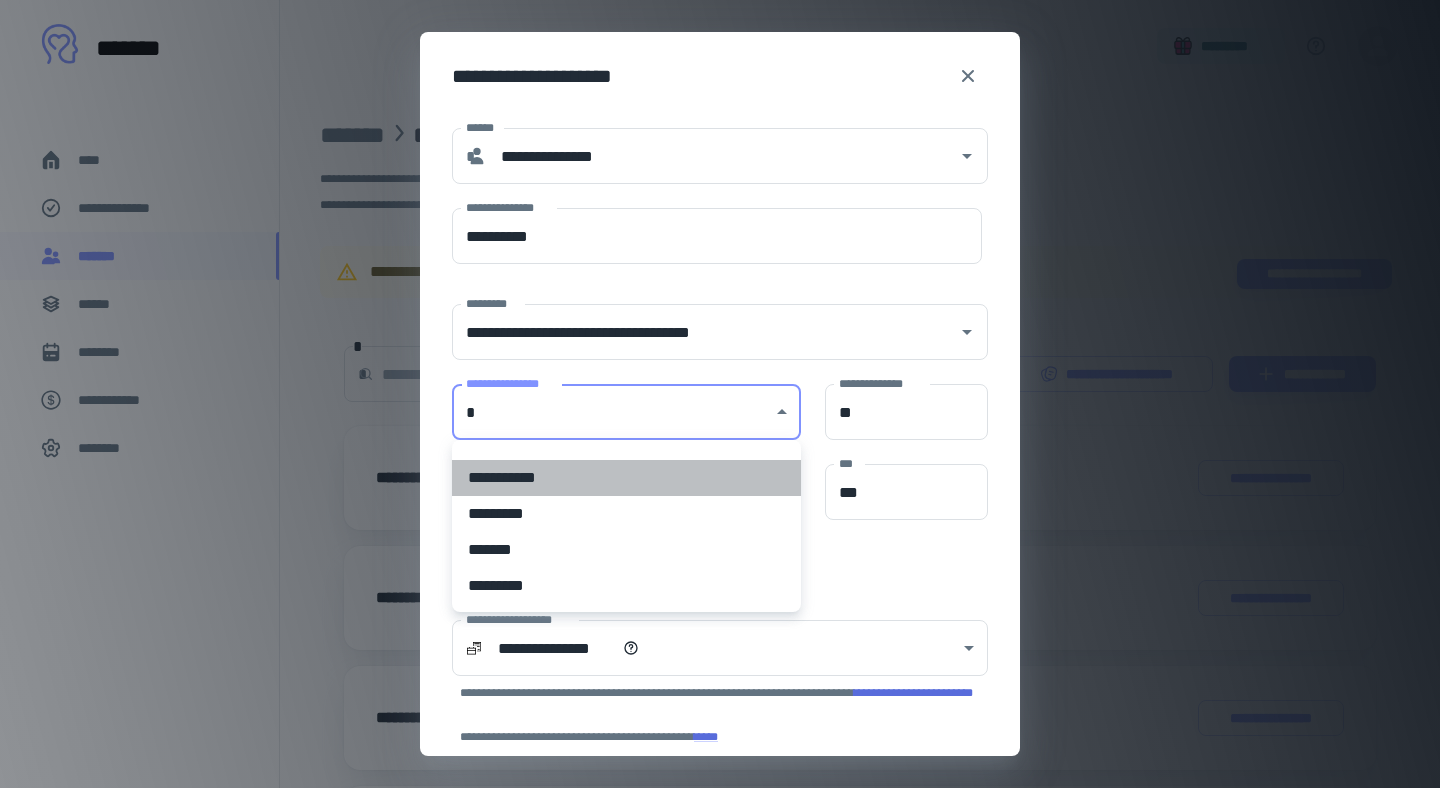click on "**********" at bounding box center (626, 478) 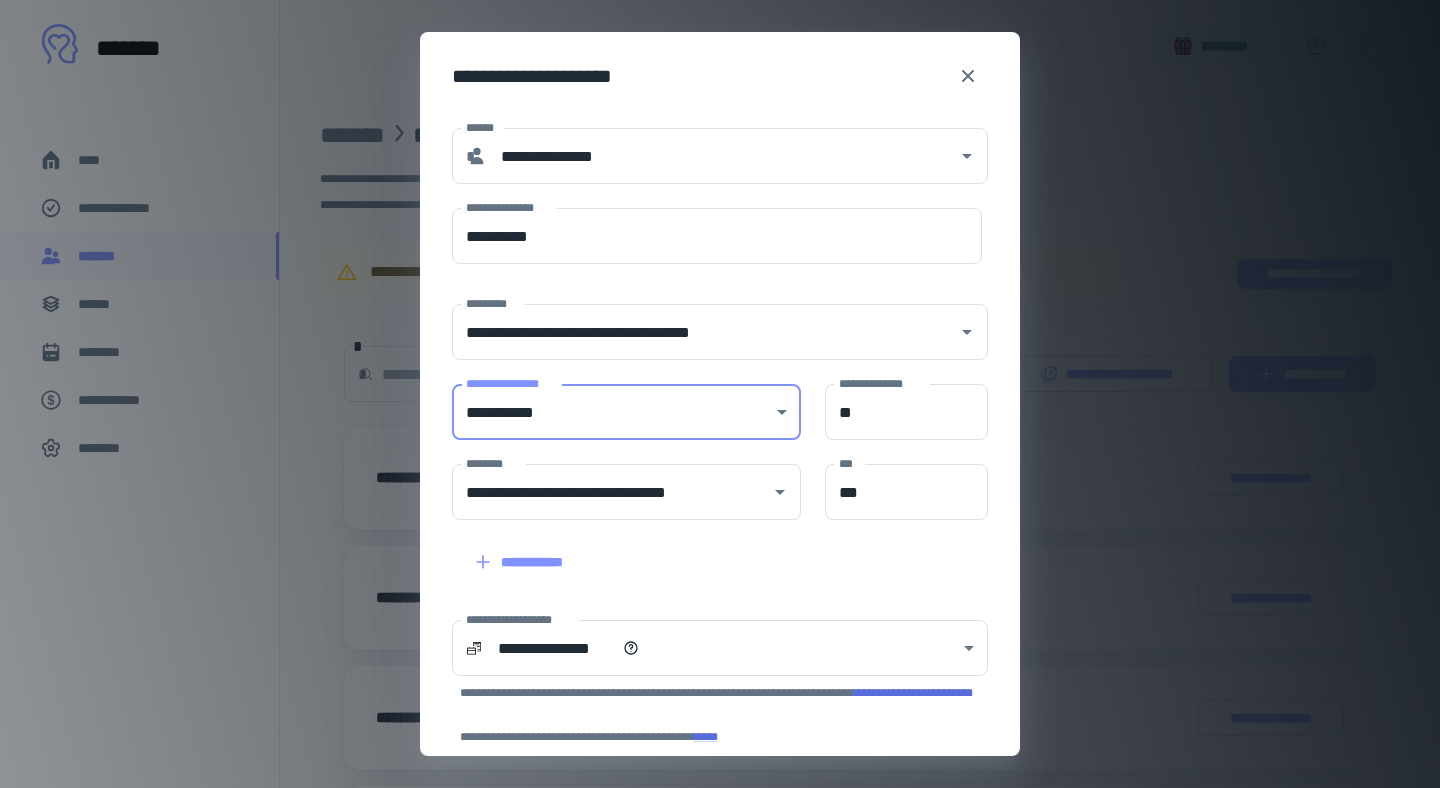 scroll, scrollTop: 230, scrollLeft: 0, axis: vertical 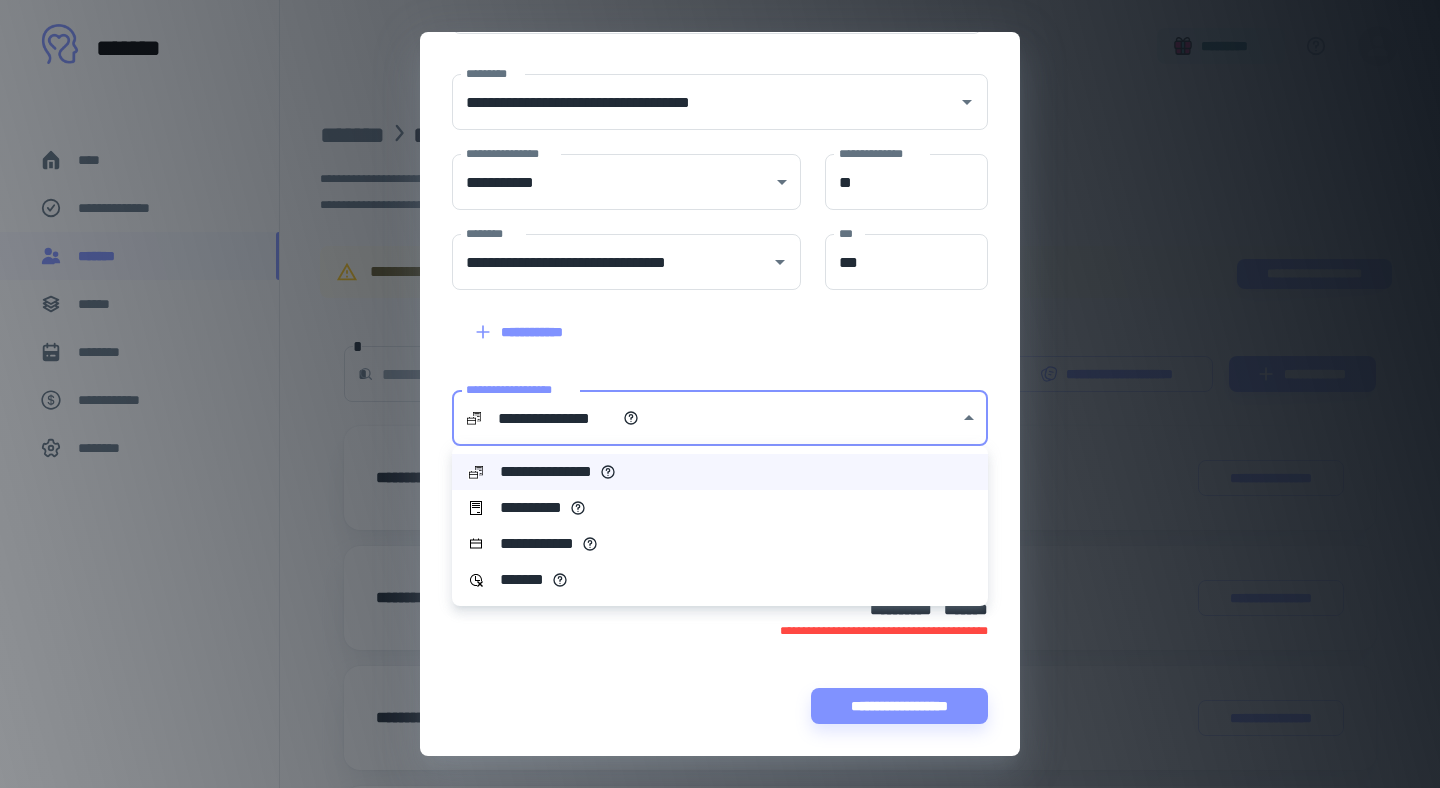 click on "**********" at bounding box center (720, 394) 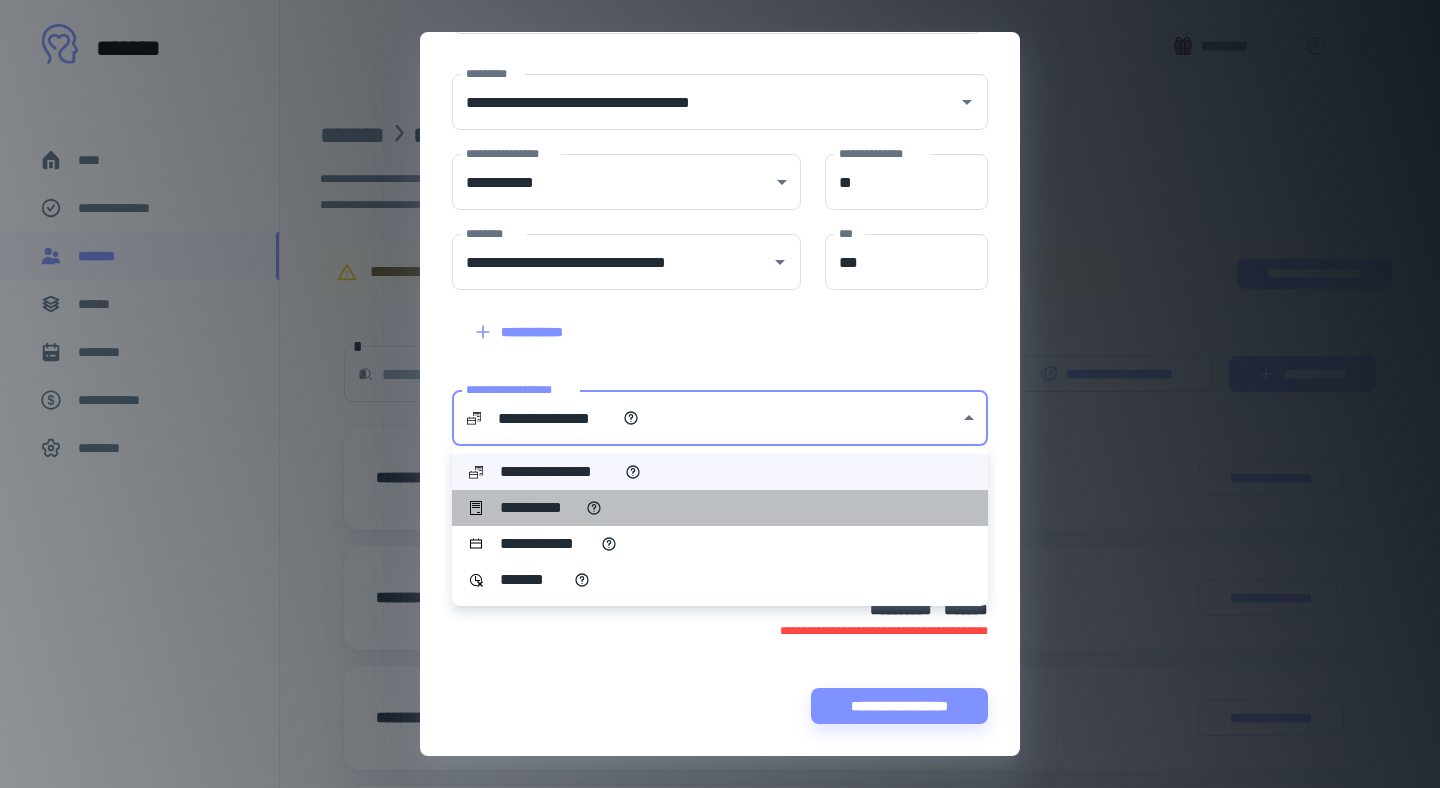 click on "**********" at bounding box center (720, 508) 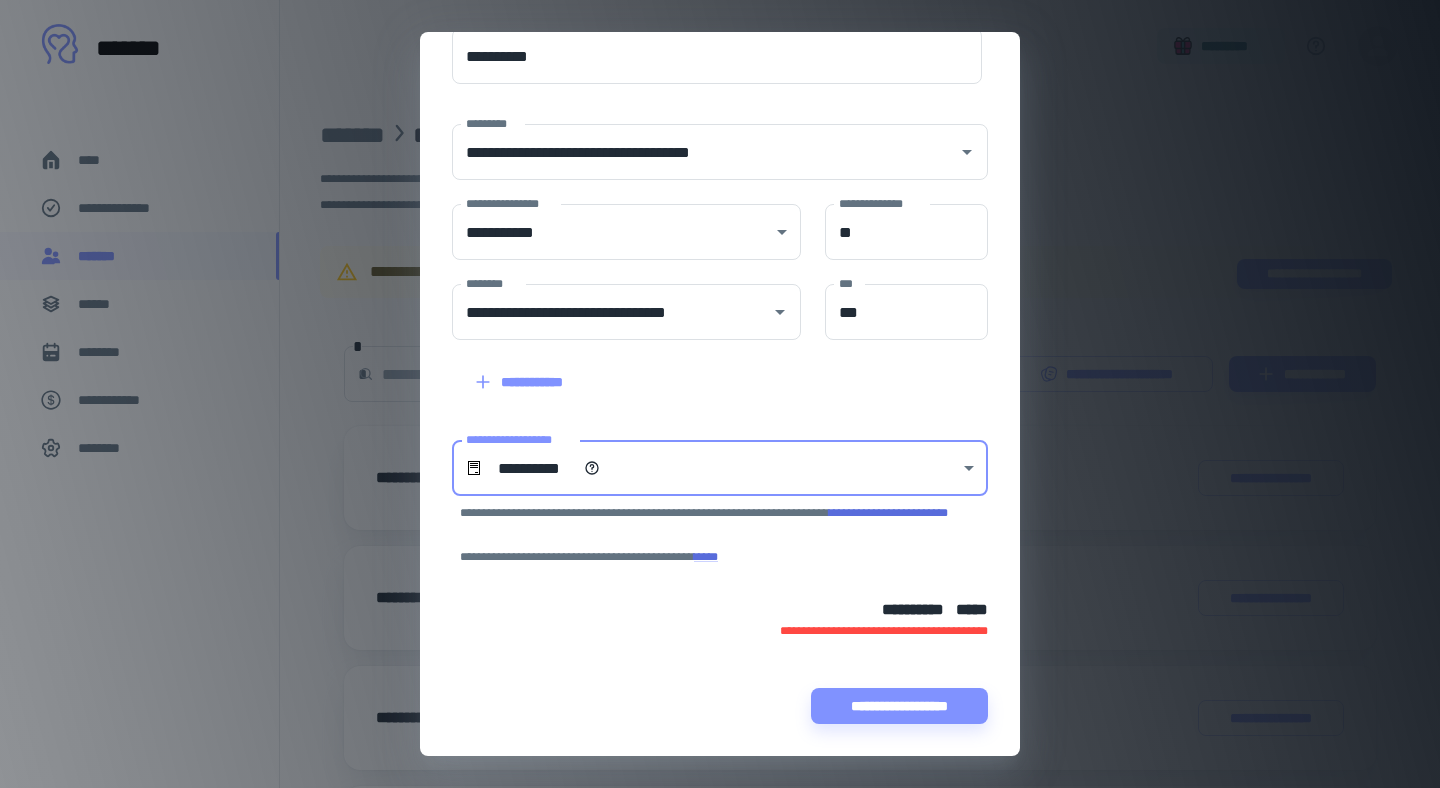 scroll, scrollTop: 0, scrollLeft: 0, axis: both 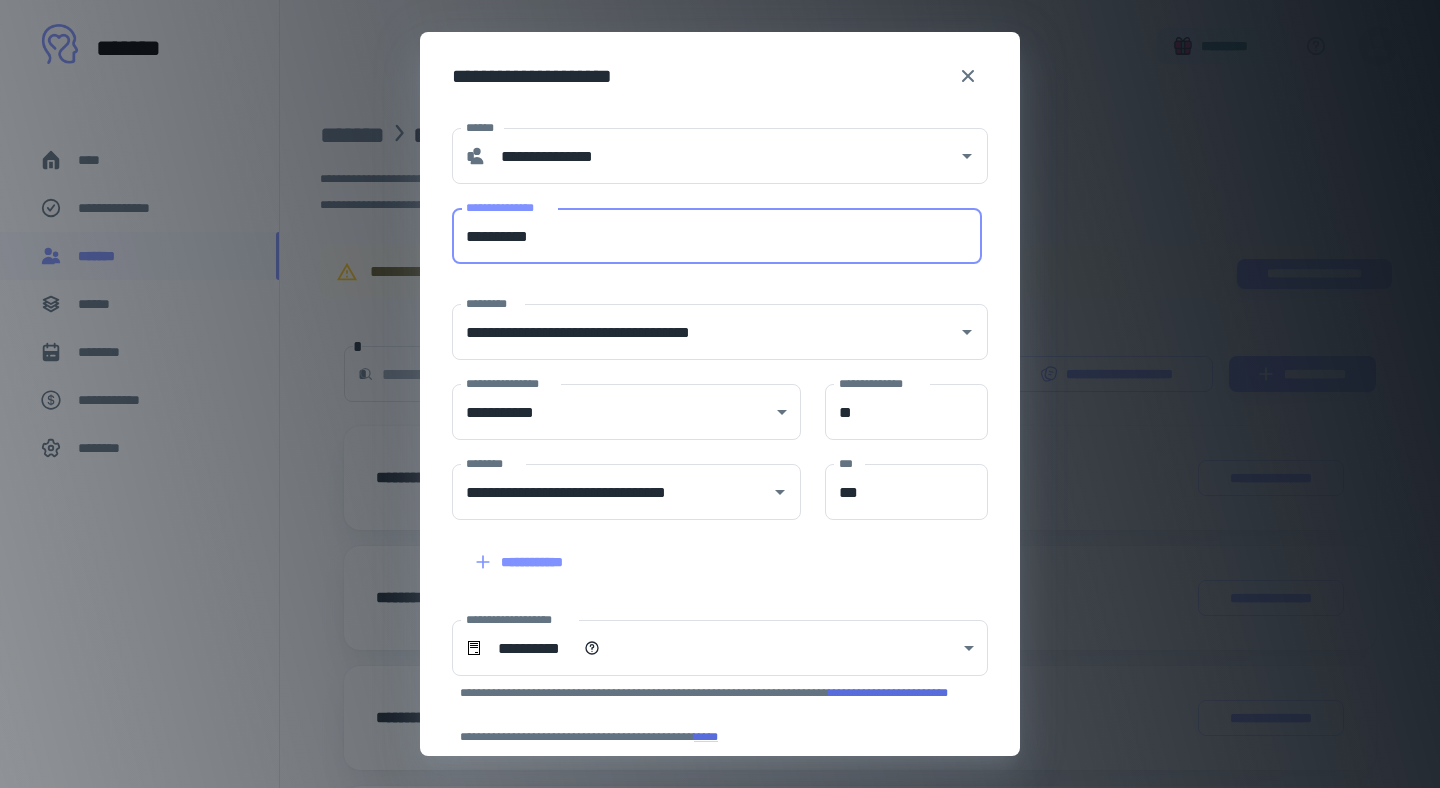 click on "**********" at bounding box center [717, 236] 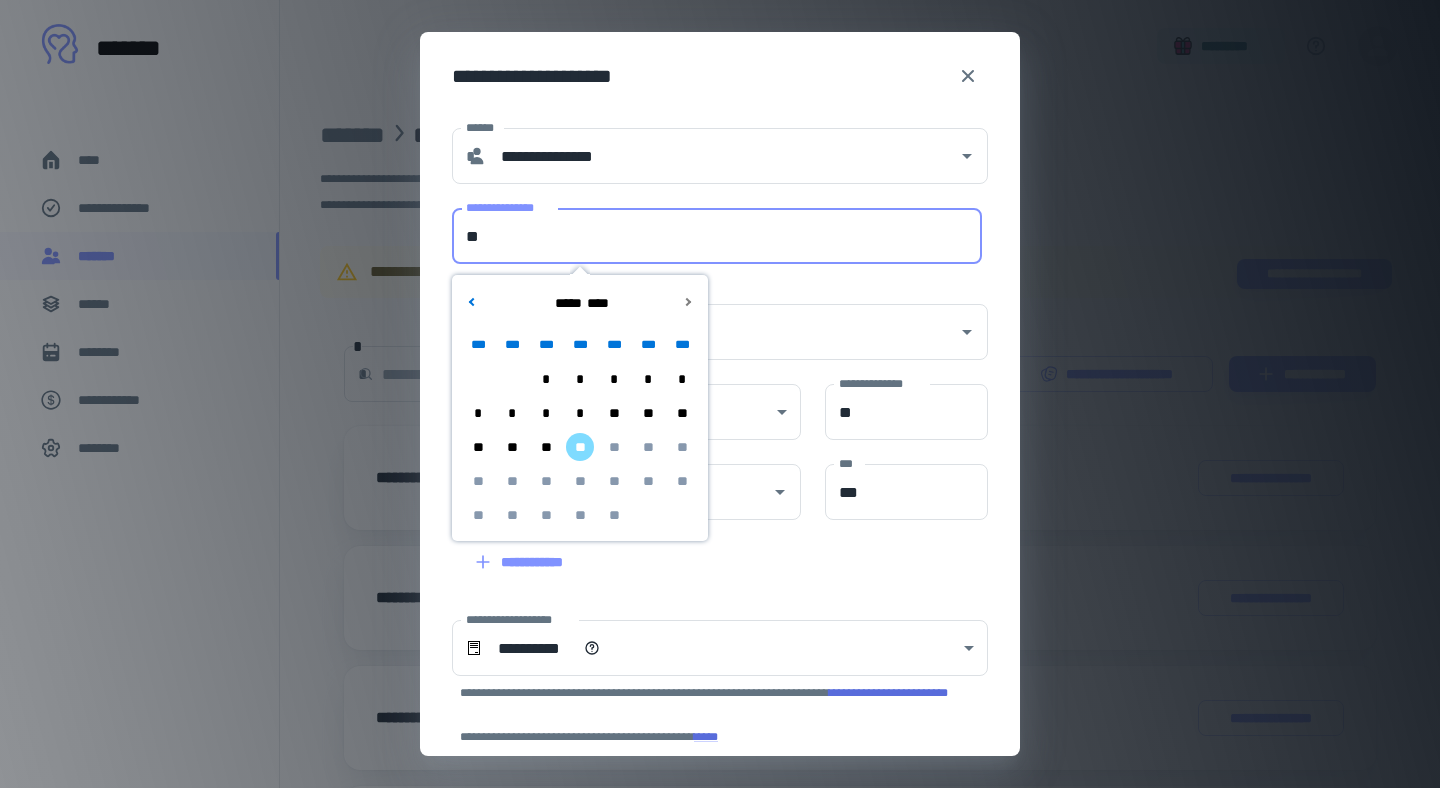 type on "*" 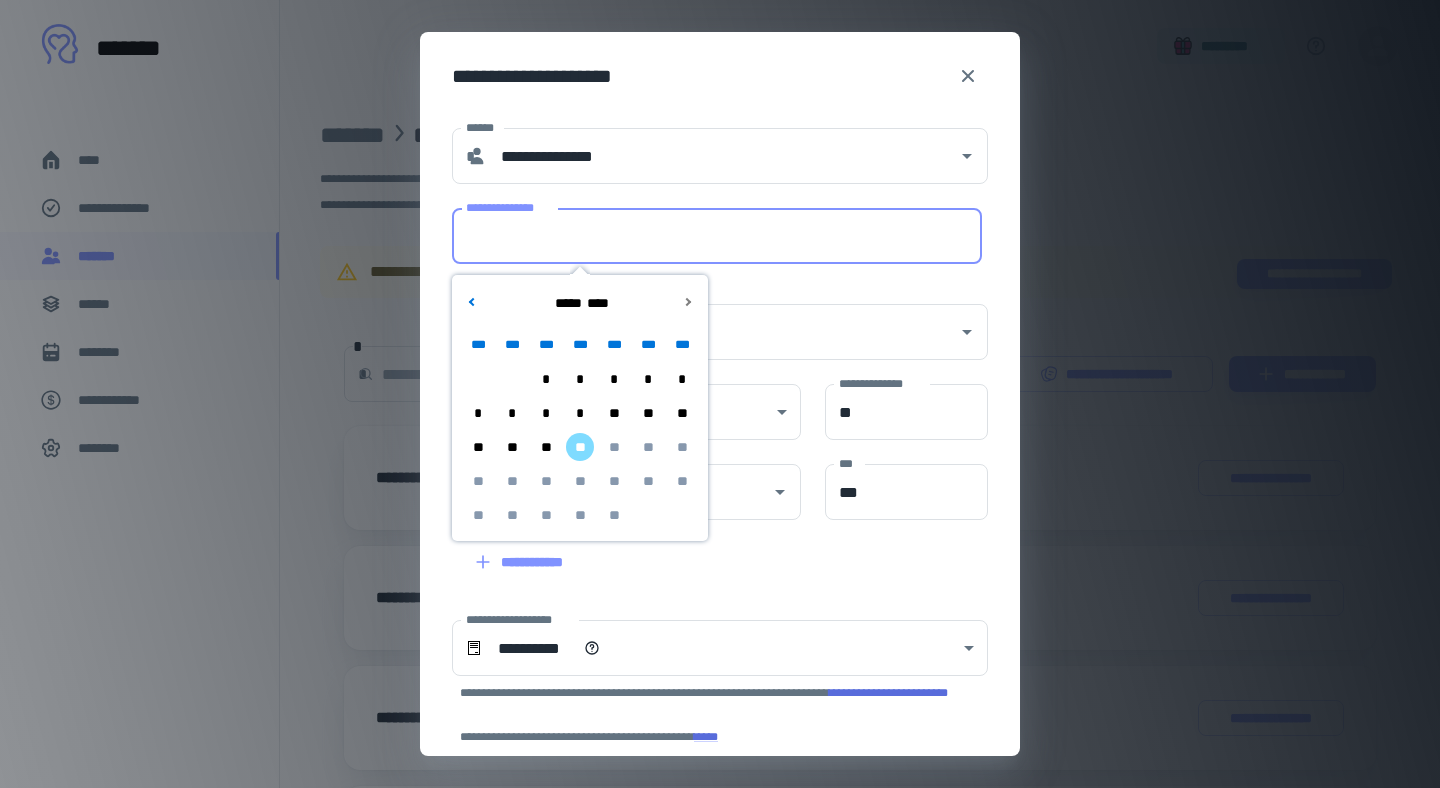 type 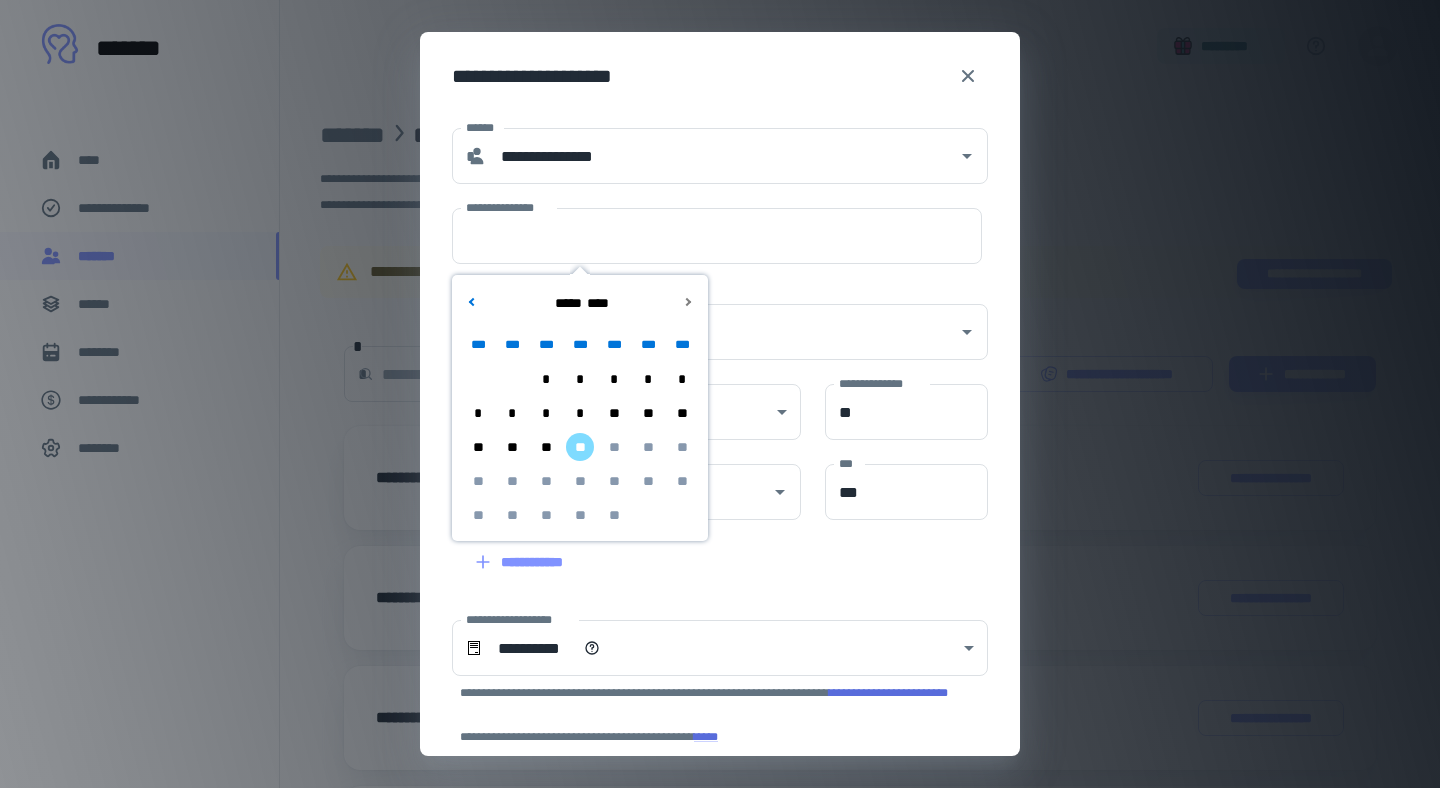 click on "**********" at bounding box center (720, 394) 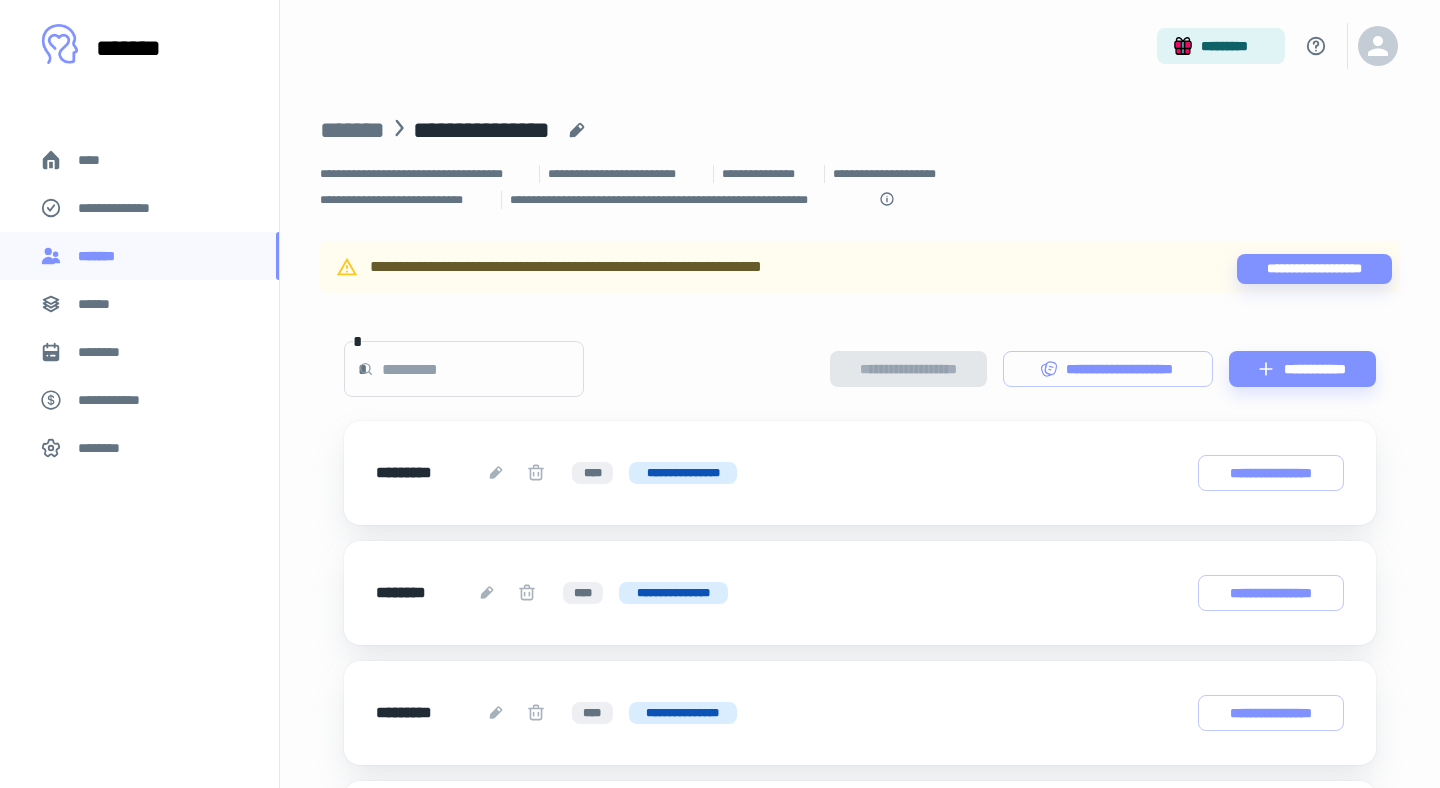 scroll, scrollTop: 4, scrollLeft: 0, axis: vertical 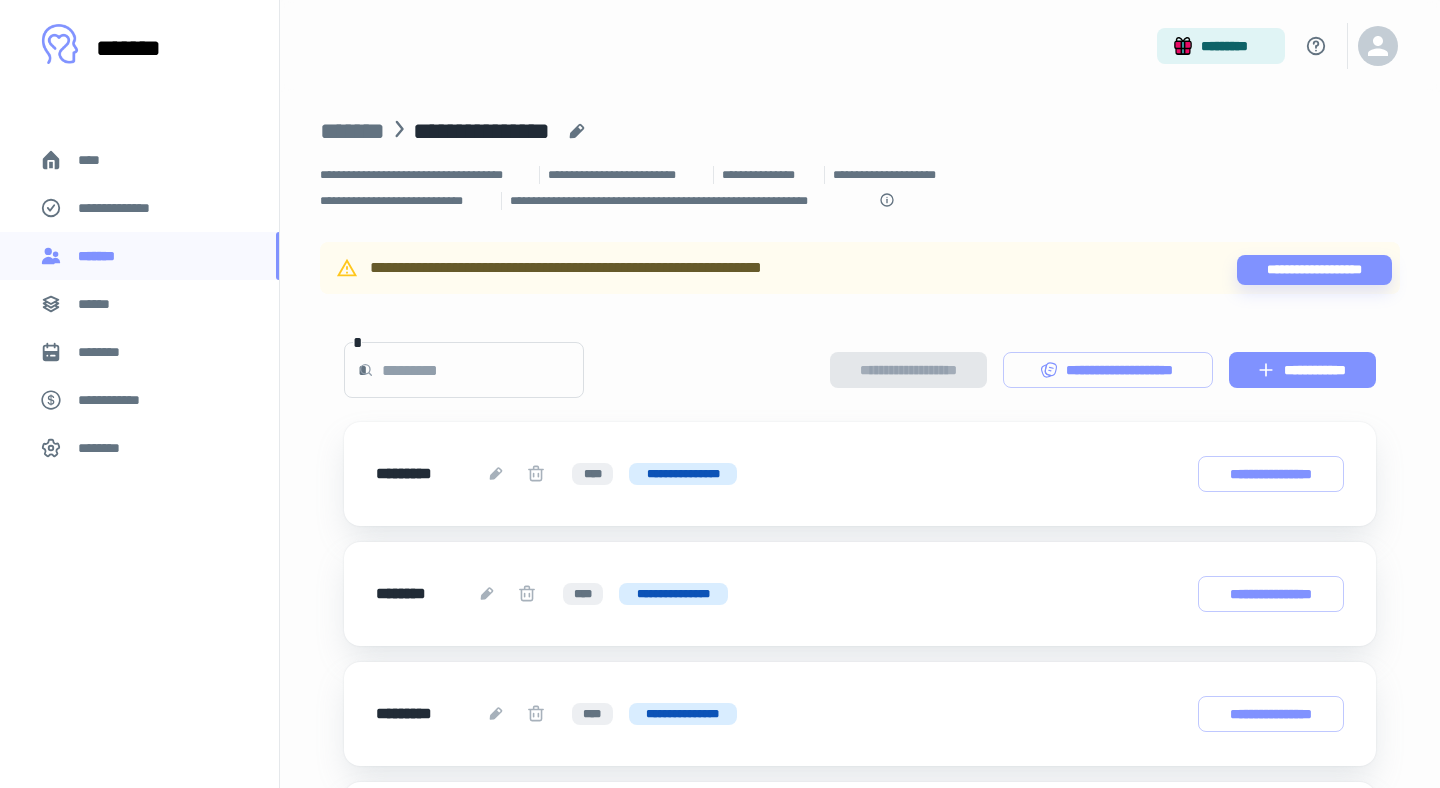click 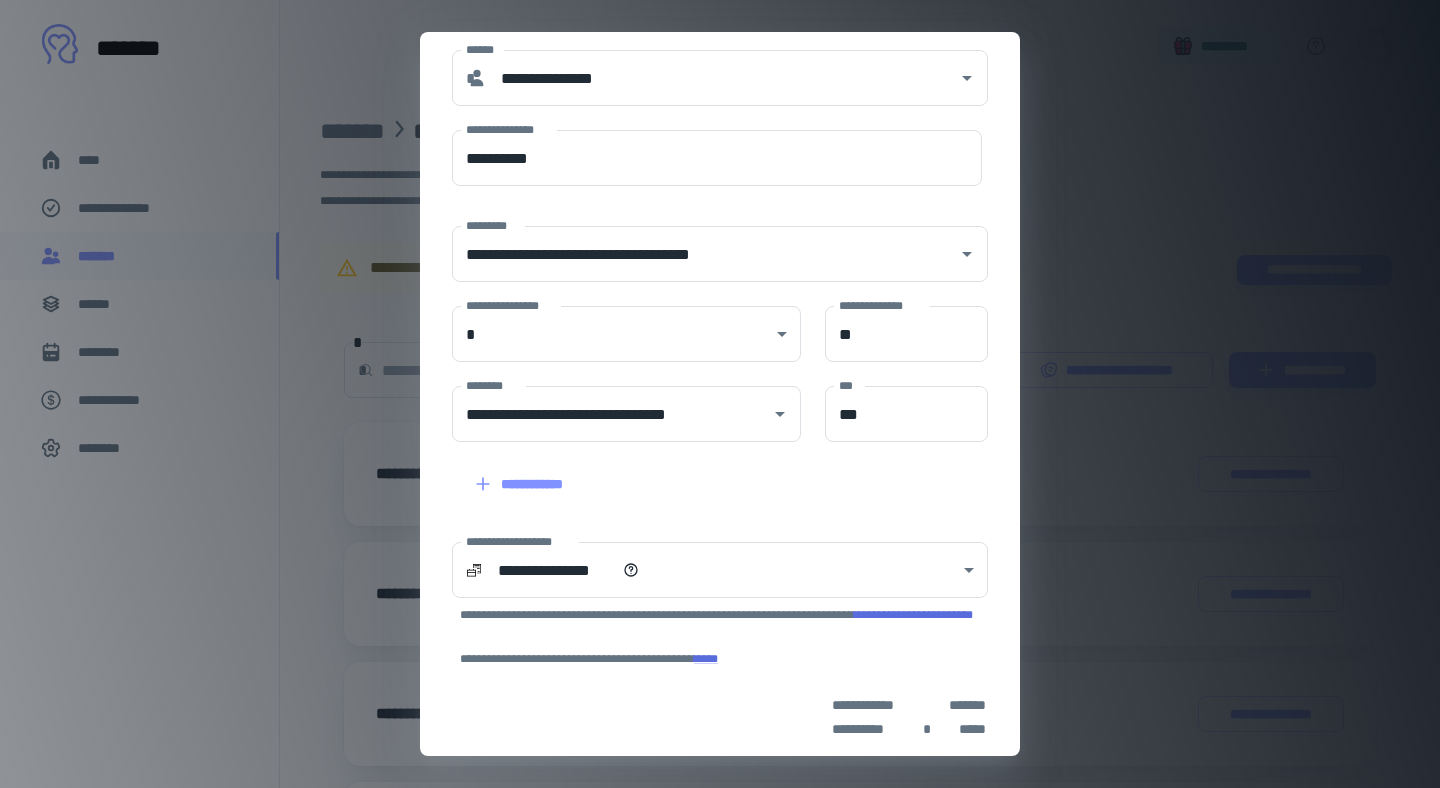 scroll, scrollTop: 121, scrollLeft: 0, axis: vertical 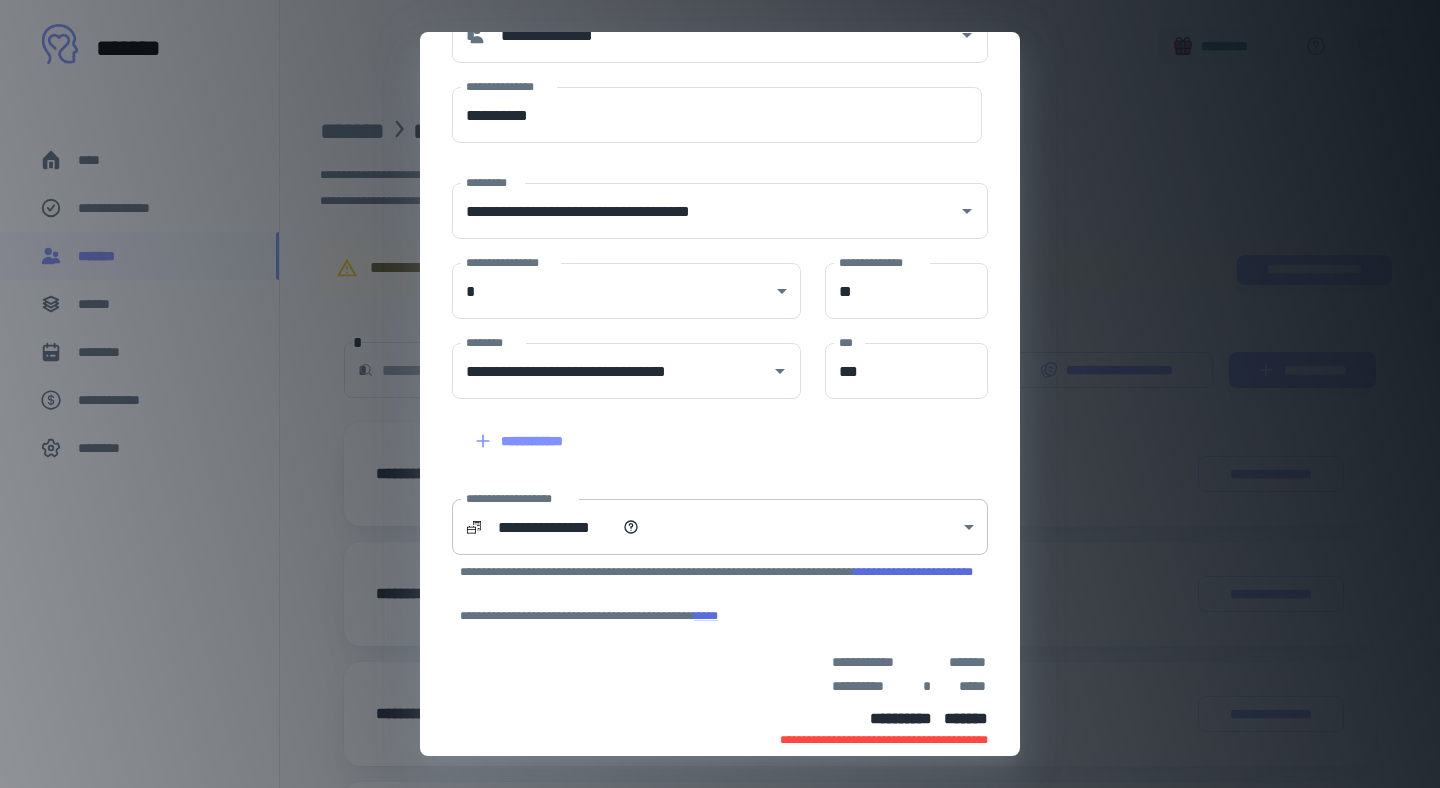 click on "**********" at bounding box center [720, 390] 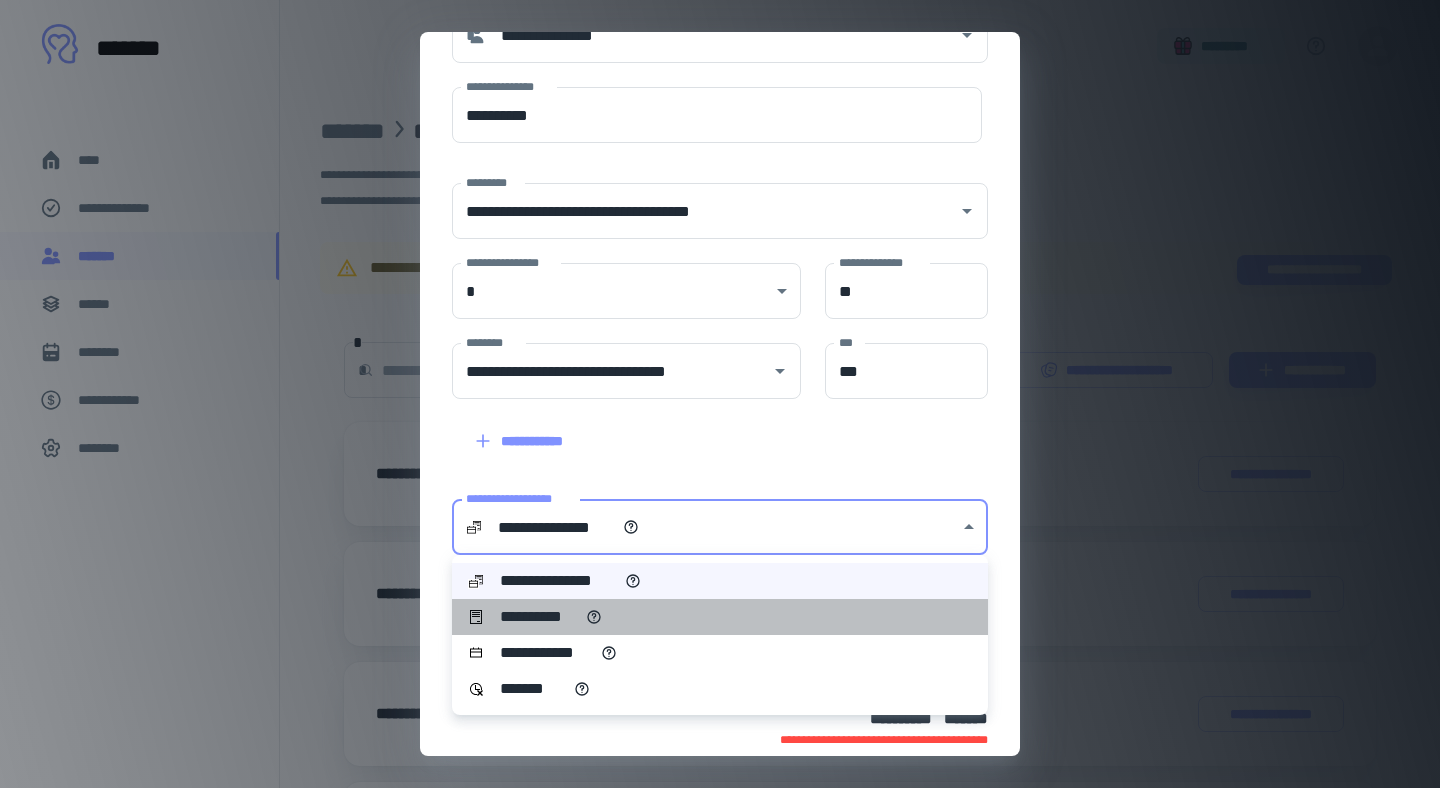 click on "**********" at bounding box center [539, 617] 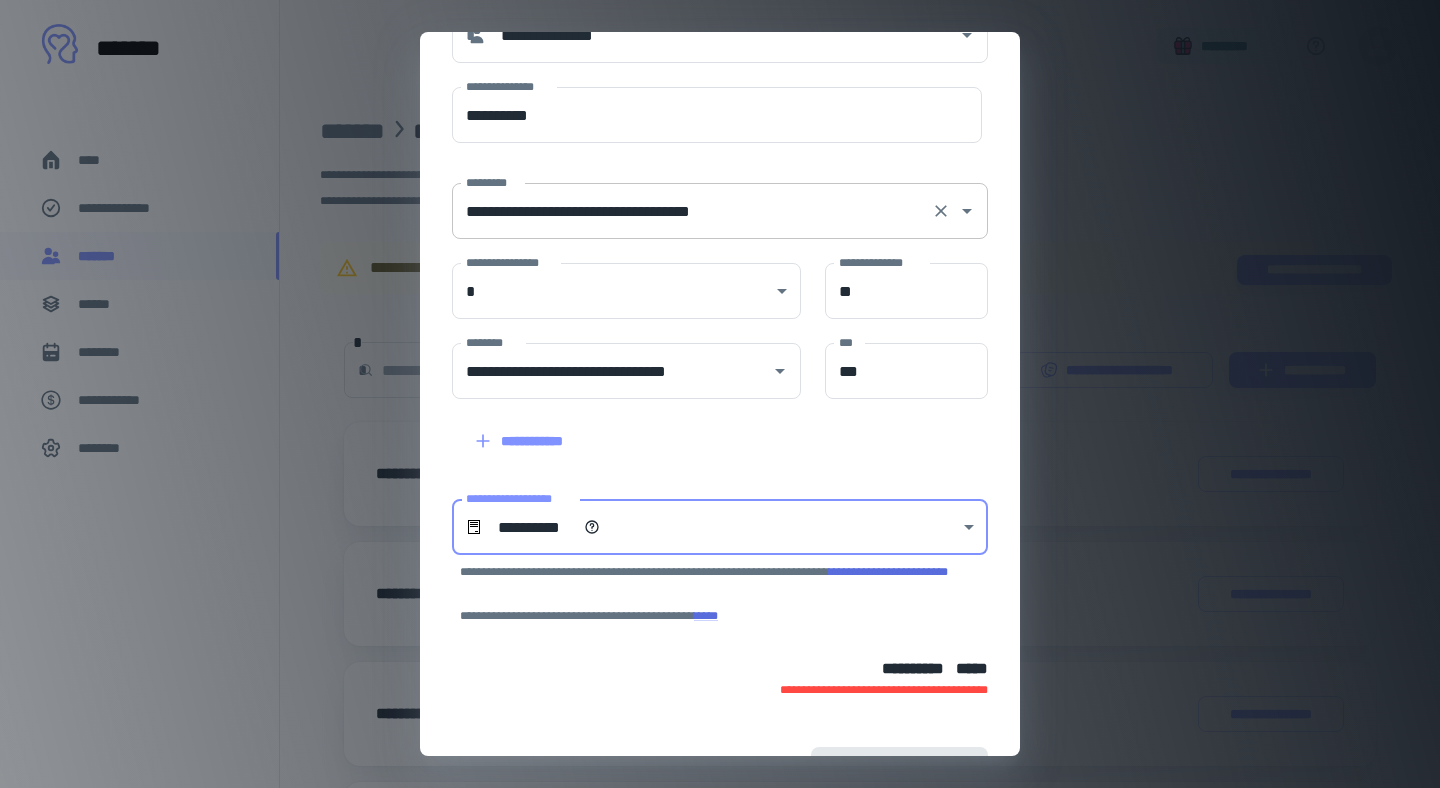 scroll, scrollTop: 0, scrollLeft: 0, axis: both 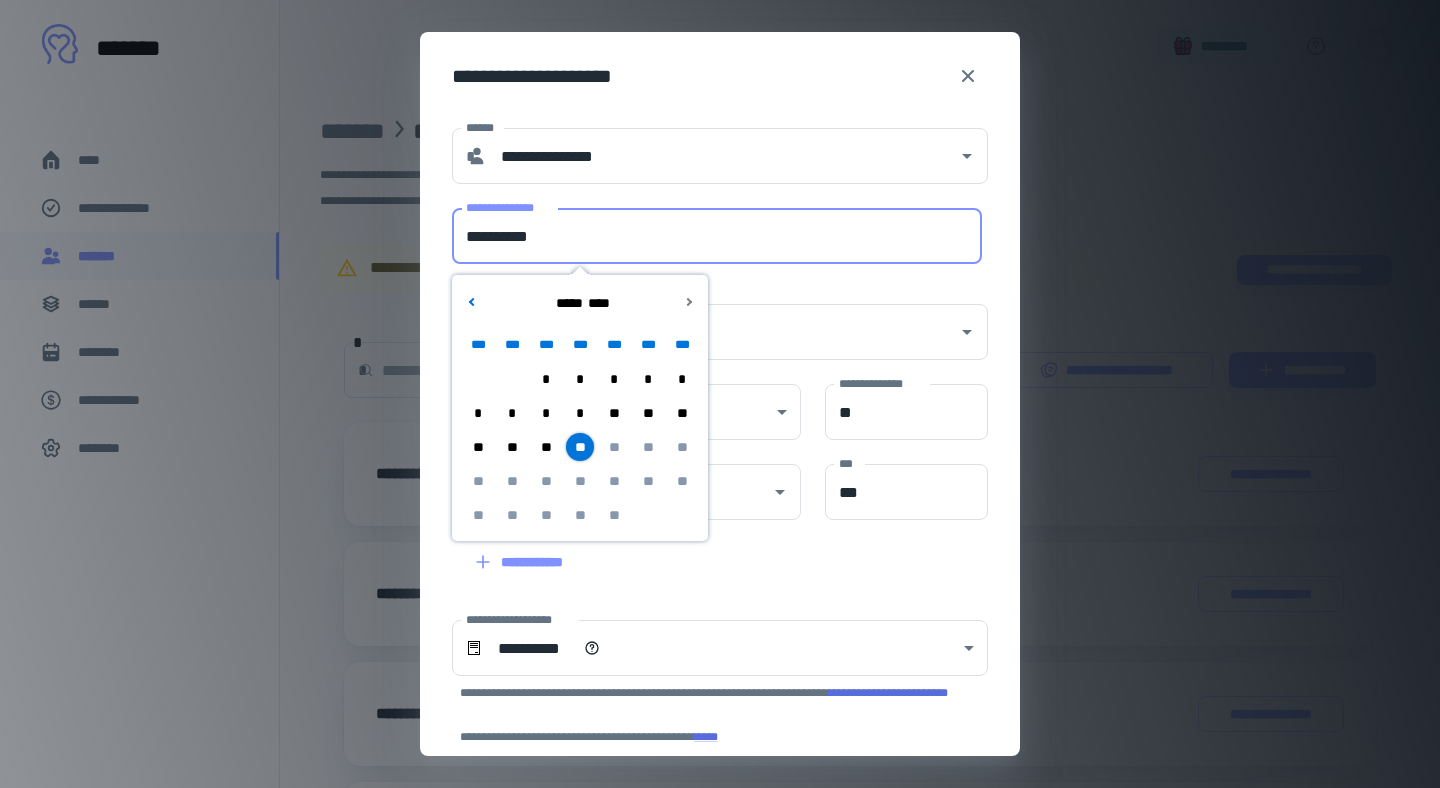 click on "**********" at bounding box center (717, 236) 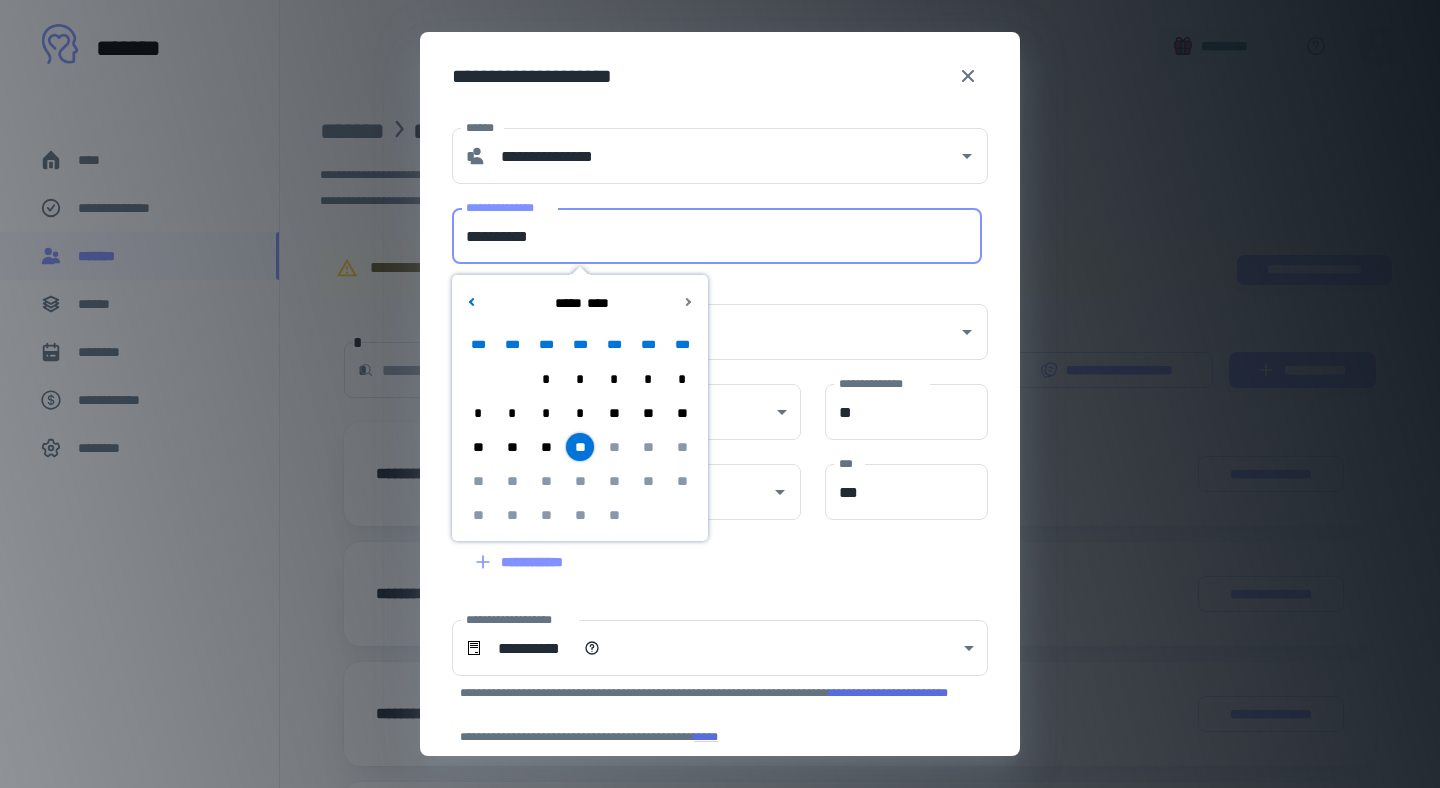 click on "**** * ****" at bounding box center (580, 303) 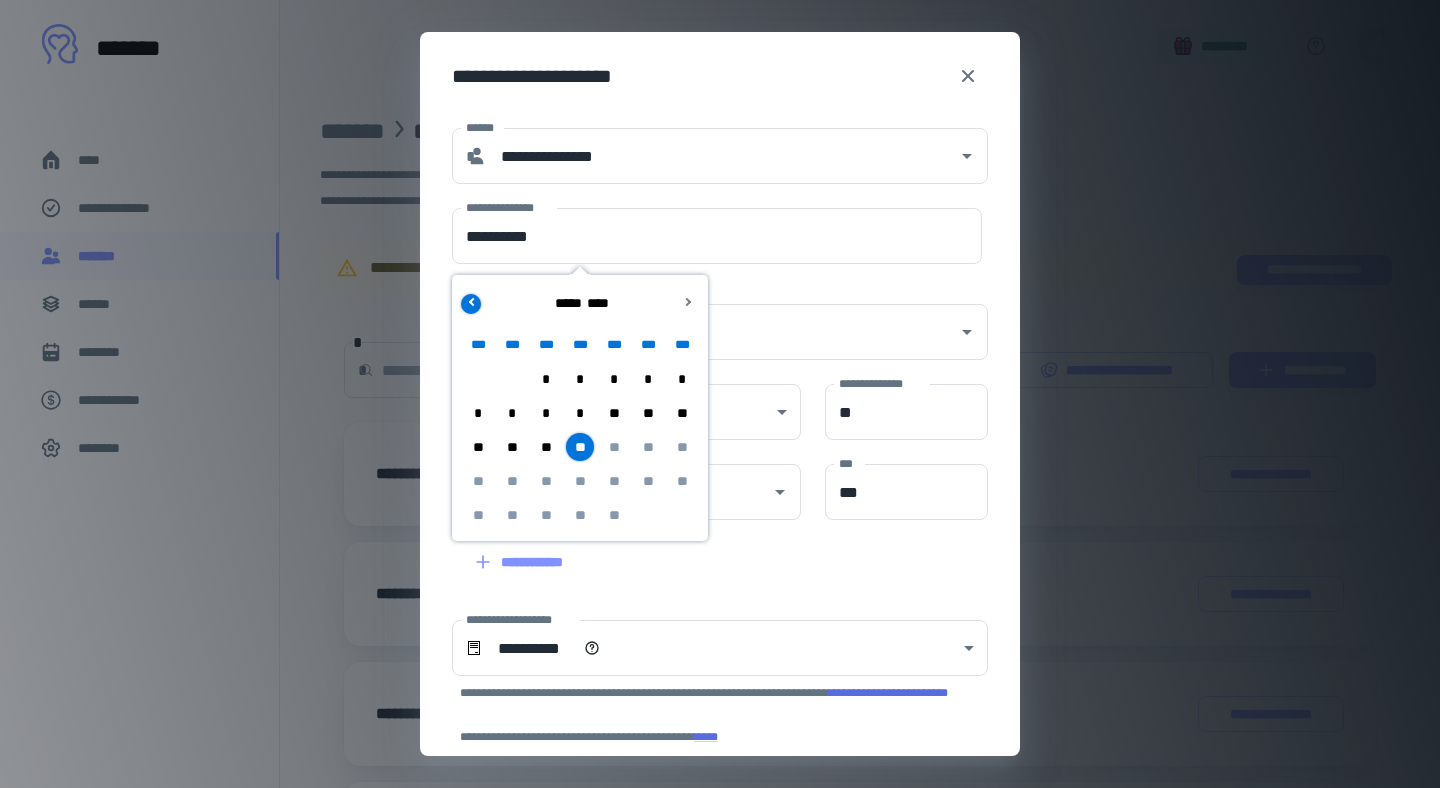 click at bounding box center [472, 301] 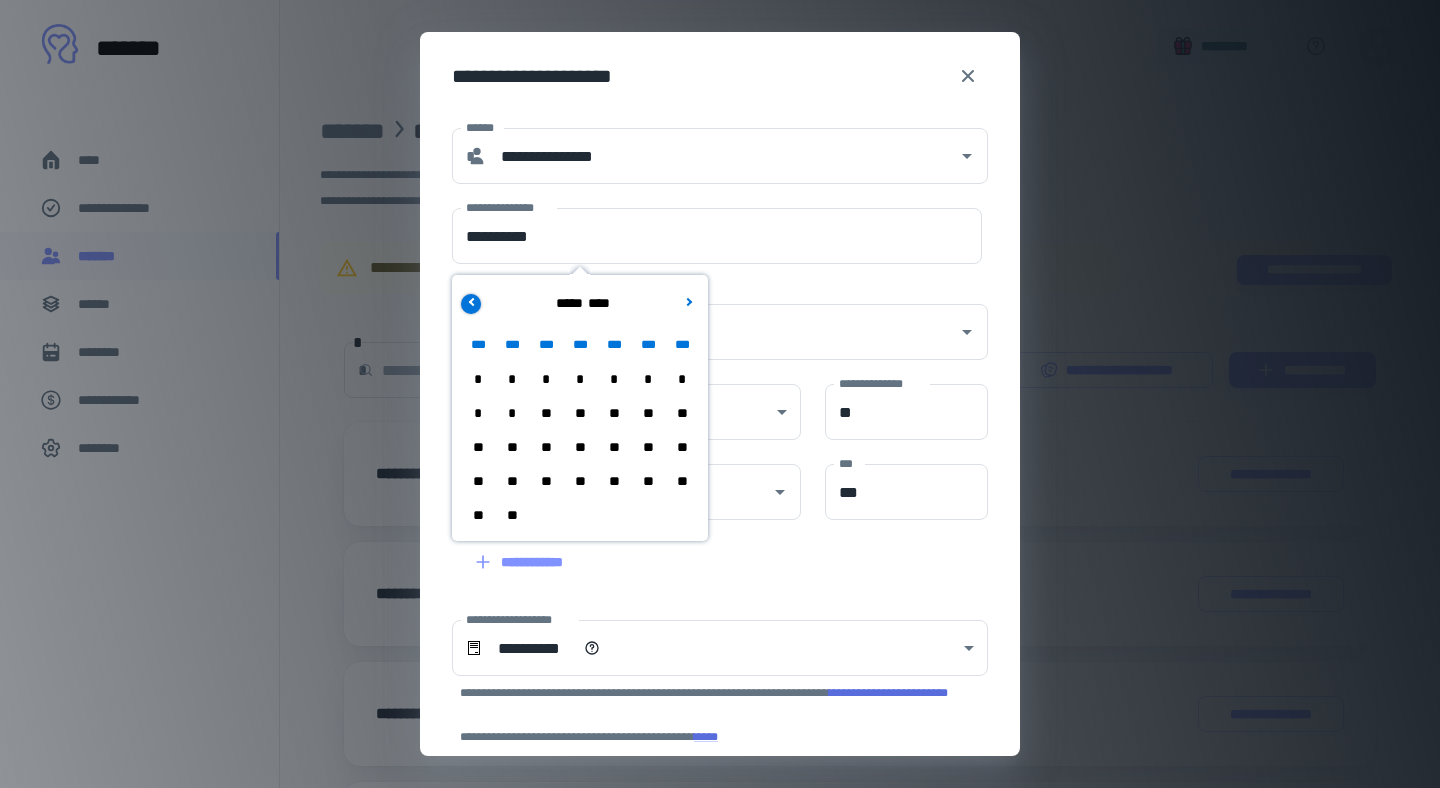 click at bounding box center [472, 301] 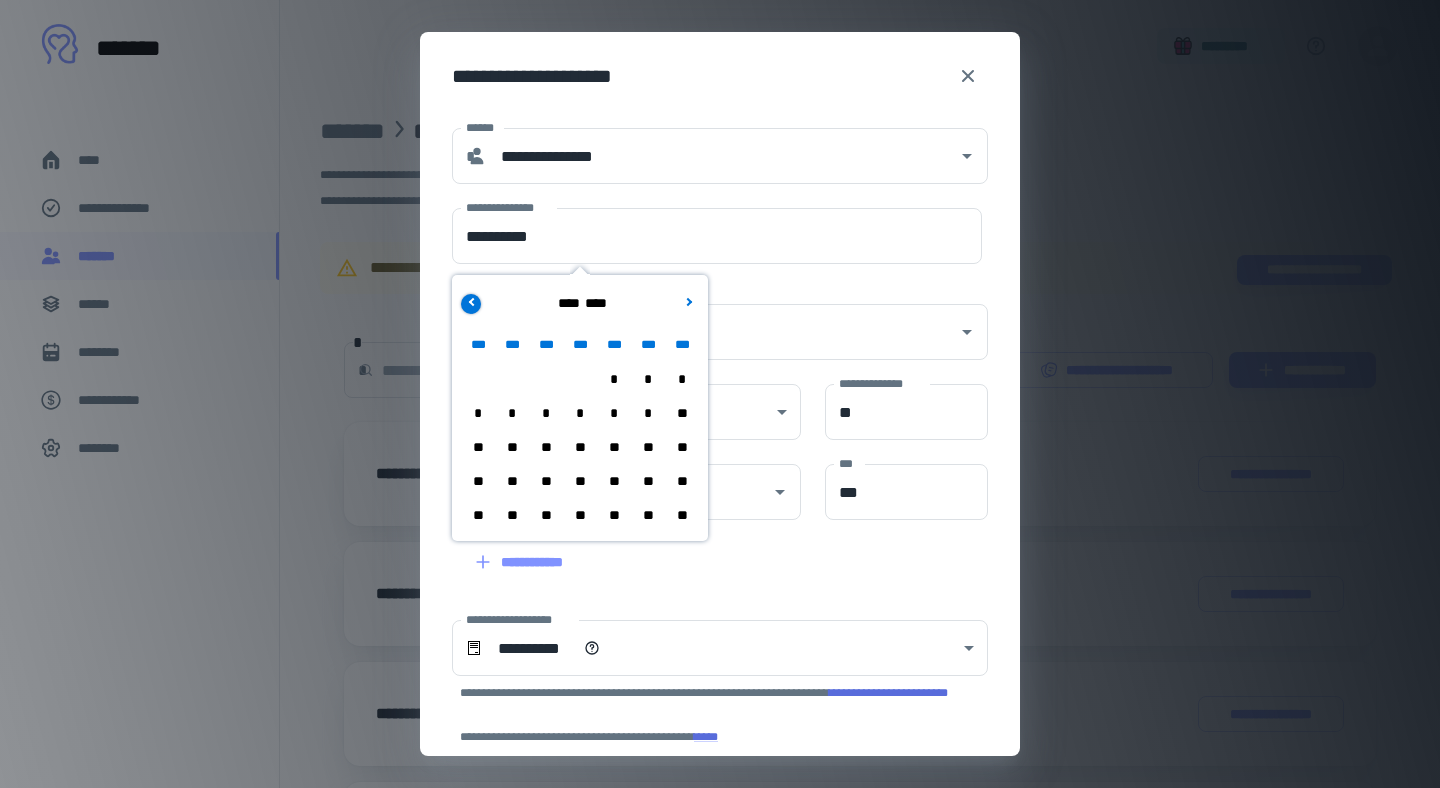 click at bounding box center [472, 301] 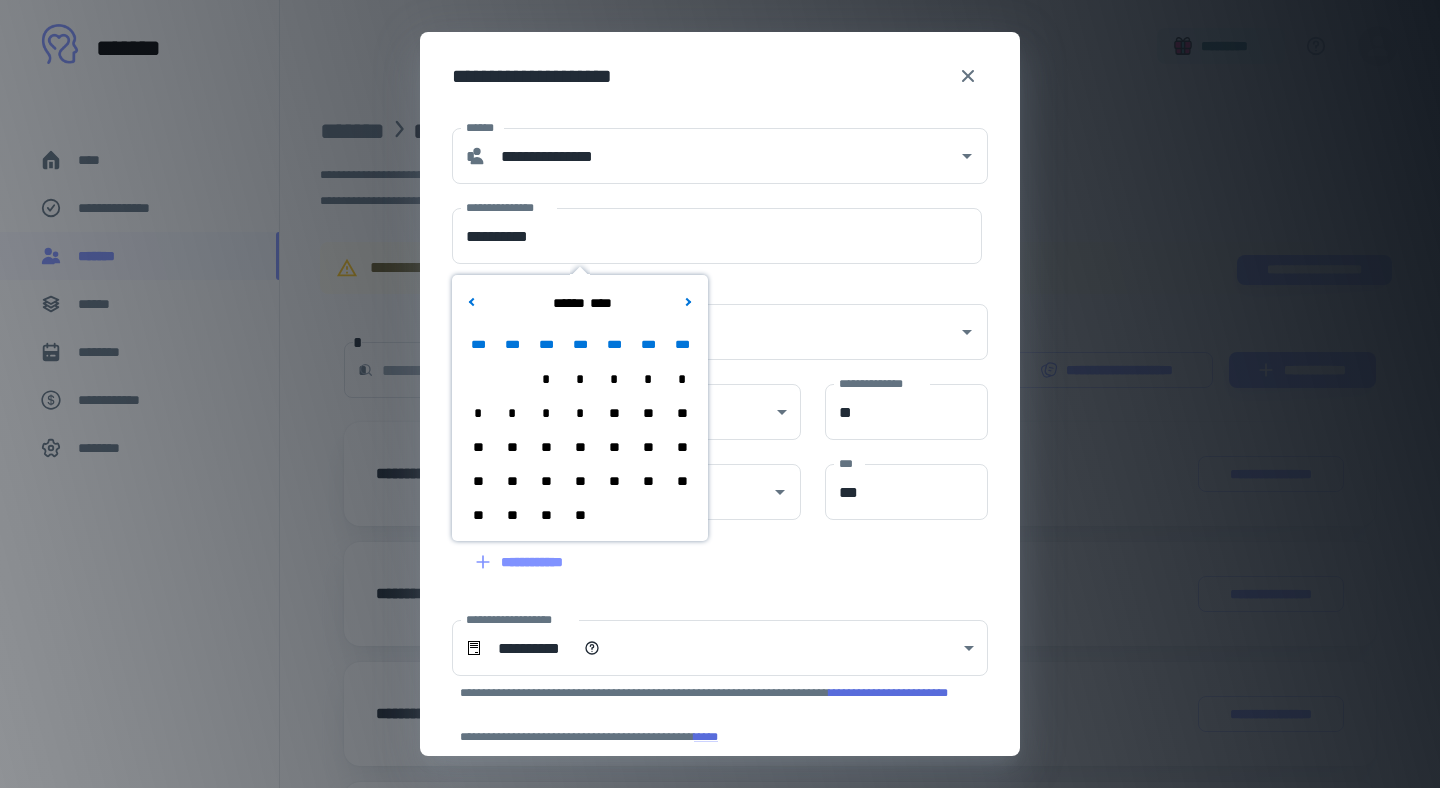 click on "*" at bounding box center (614, 379) 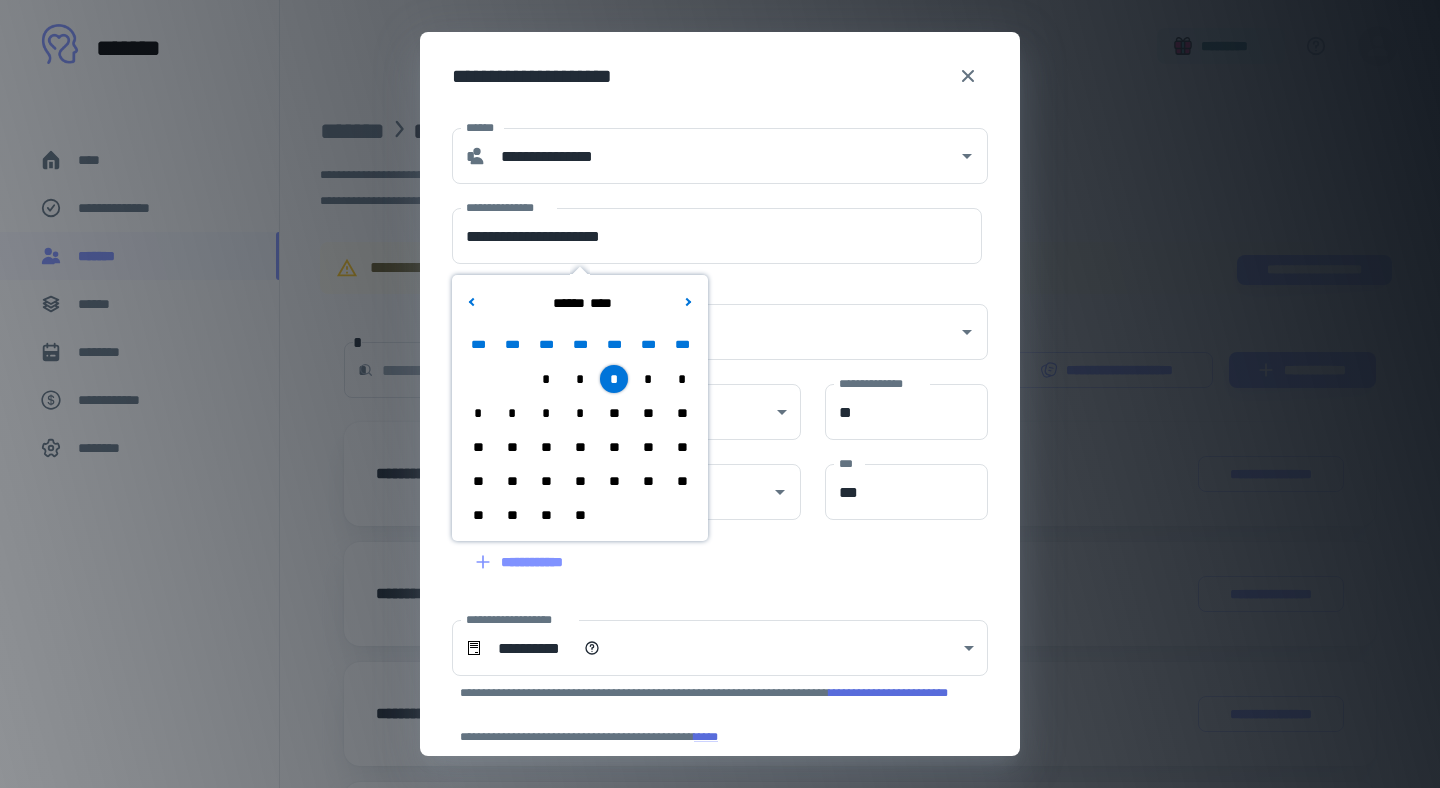 click on "**" at bounding box center [614, 447] 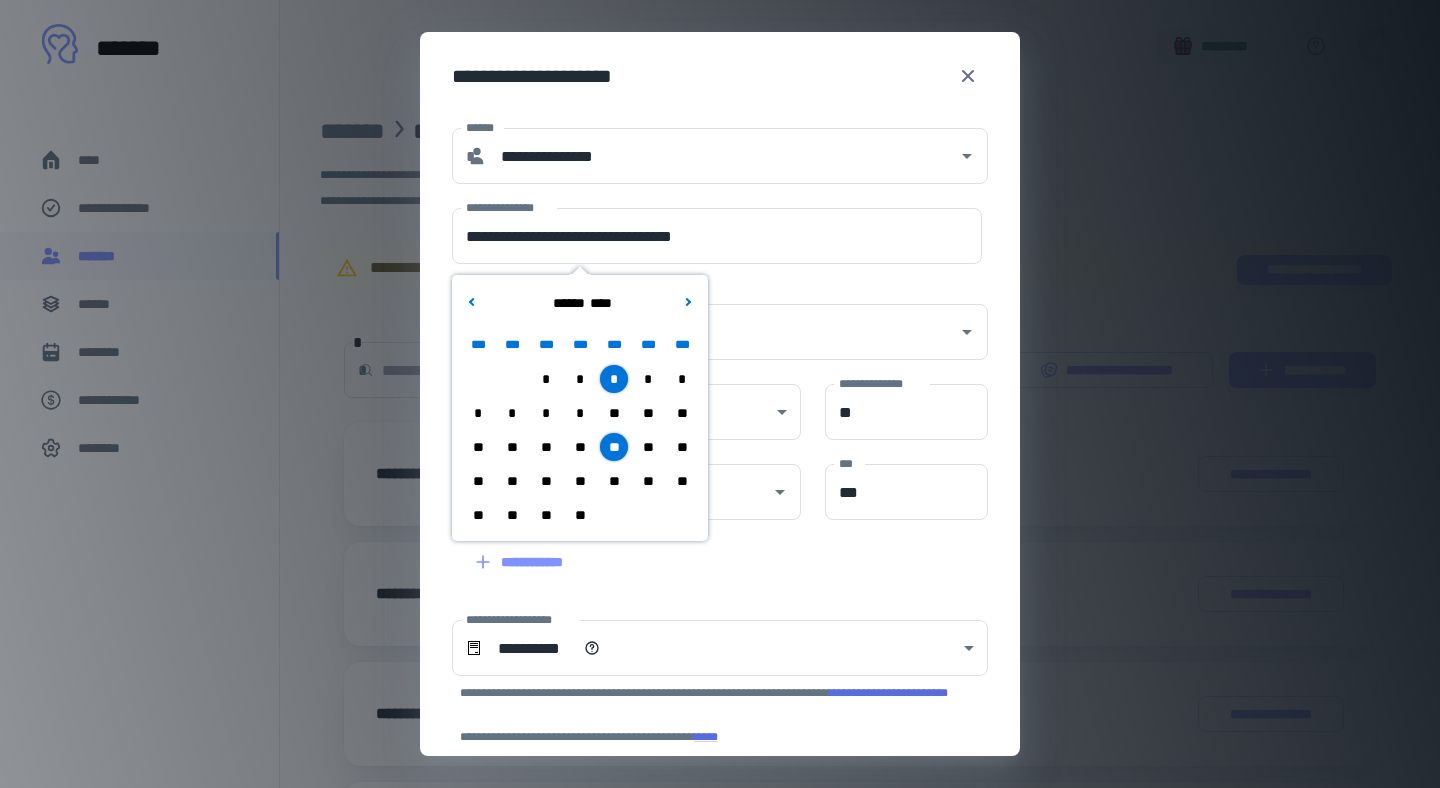 click on "**" at bounding box center (614, 481) 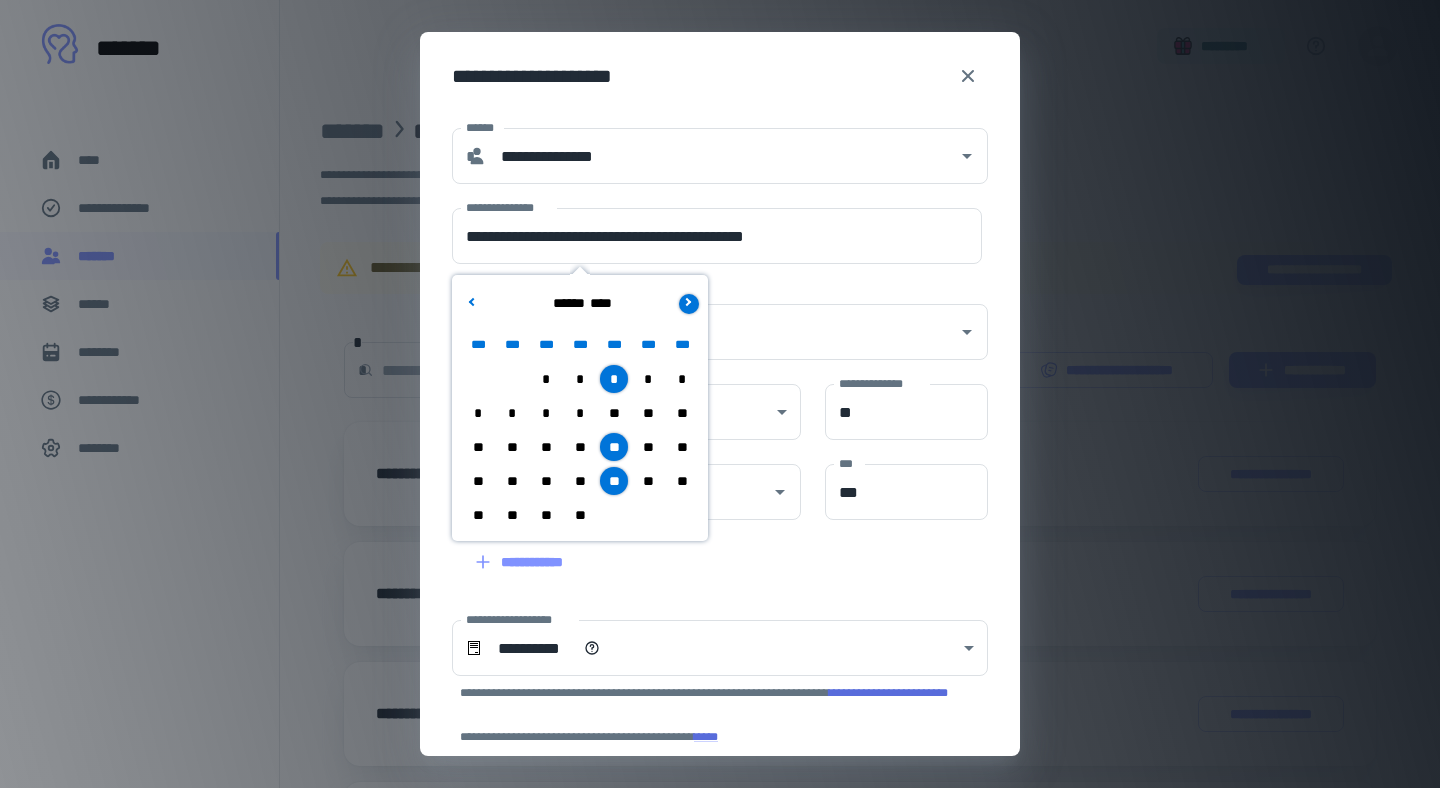 click at bounding box center [687, 301] 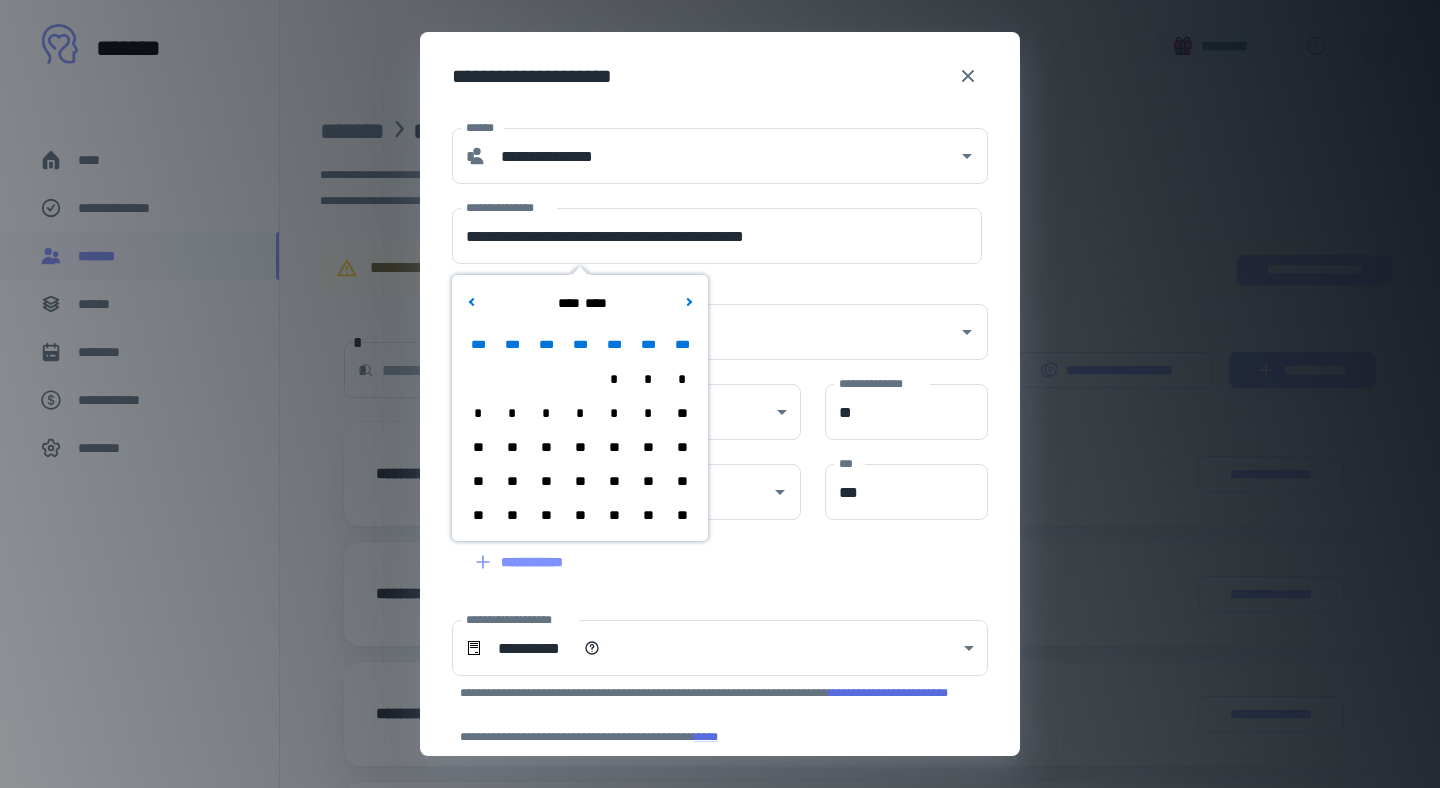 click on "*" at bounding box center (614, 379) 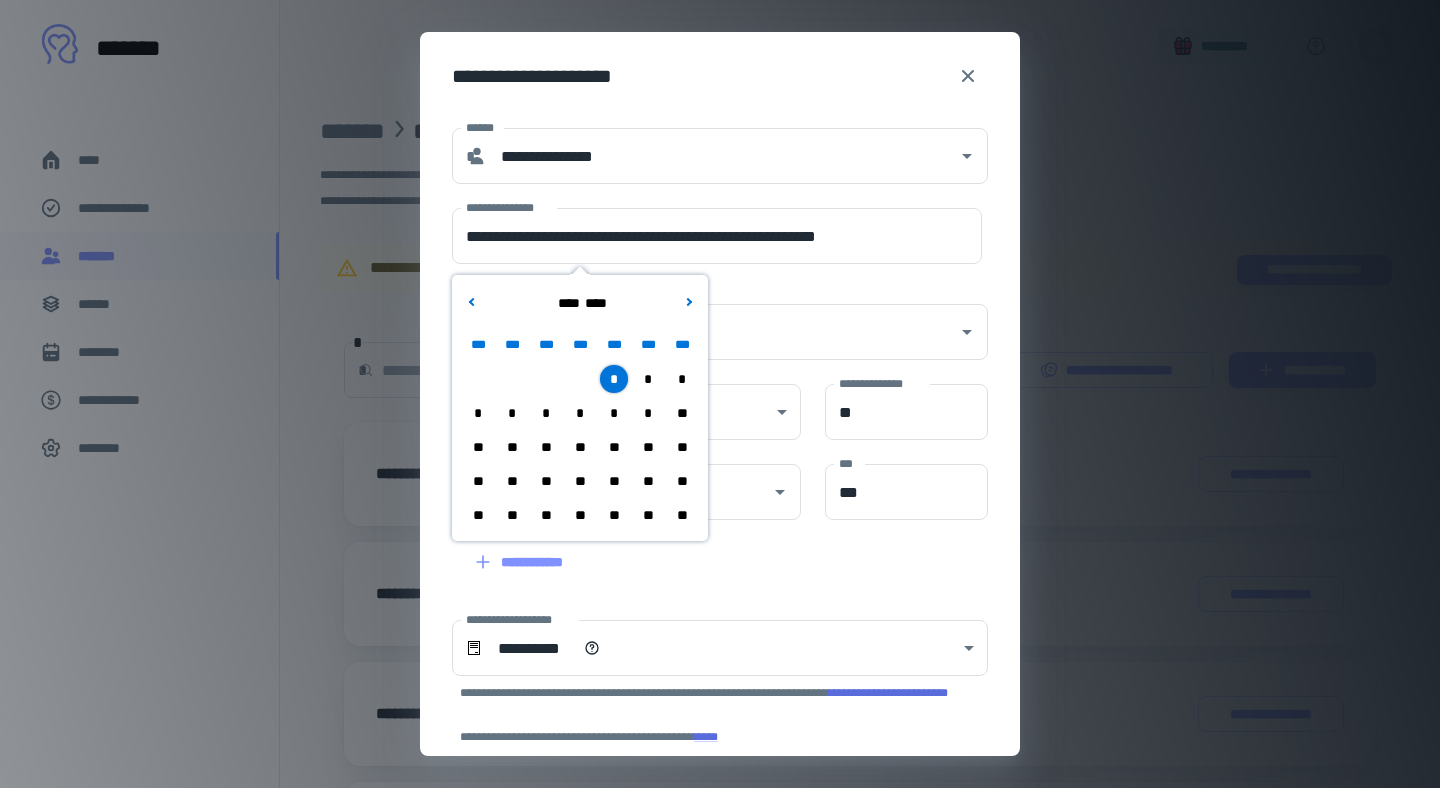 click on "*" at bounding box center [614, 413] 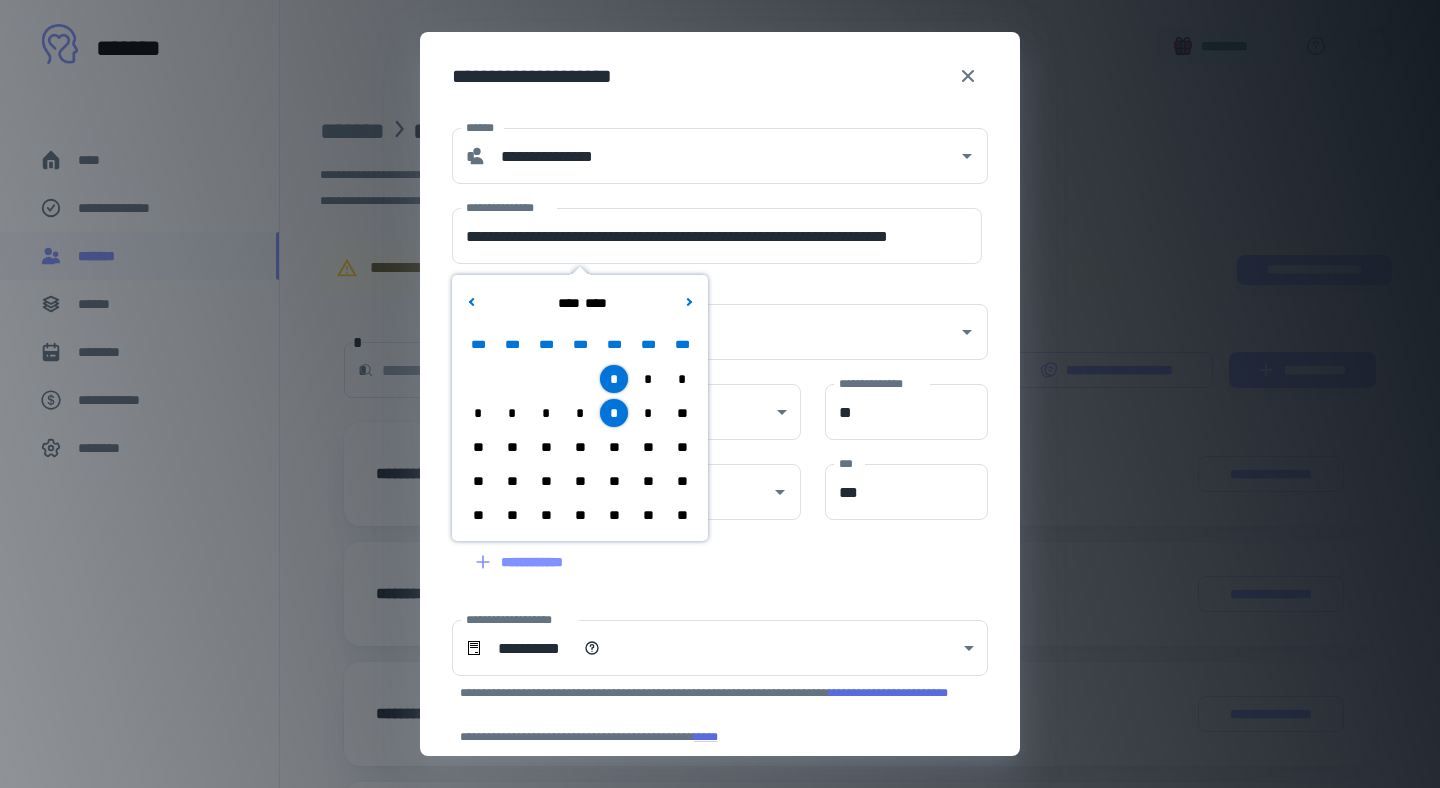 click on "**" at bounding box center [614, 447] 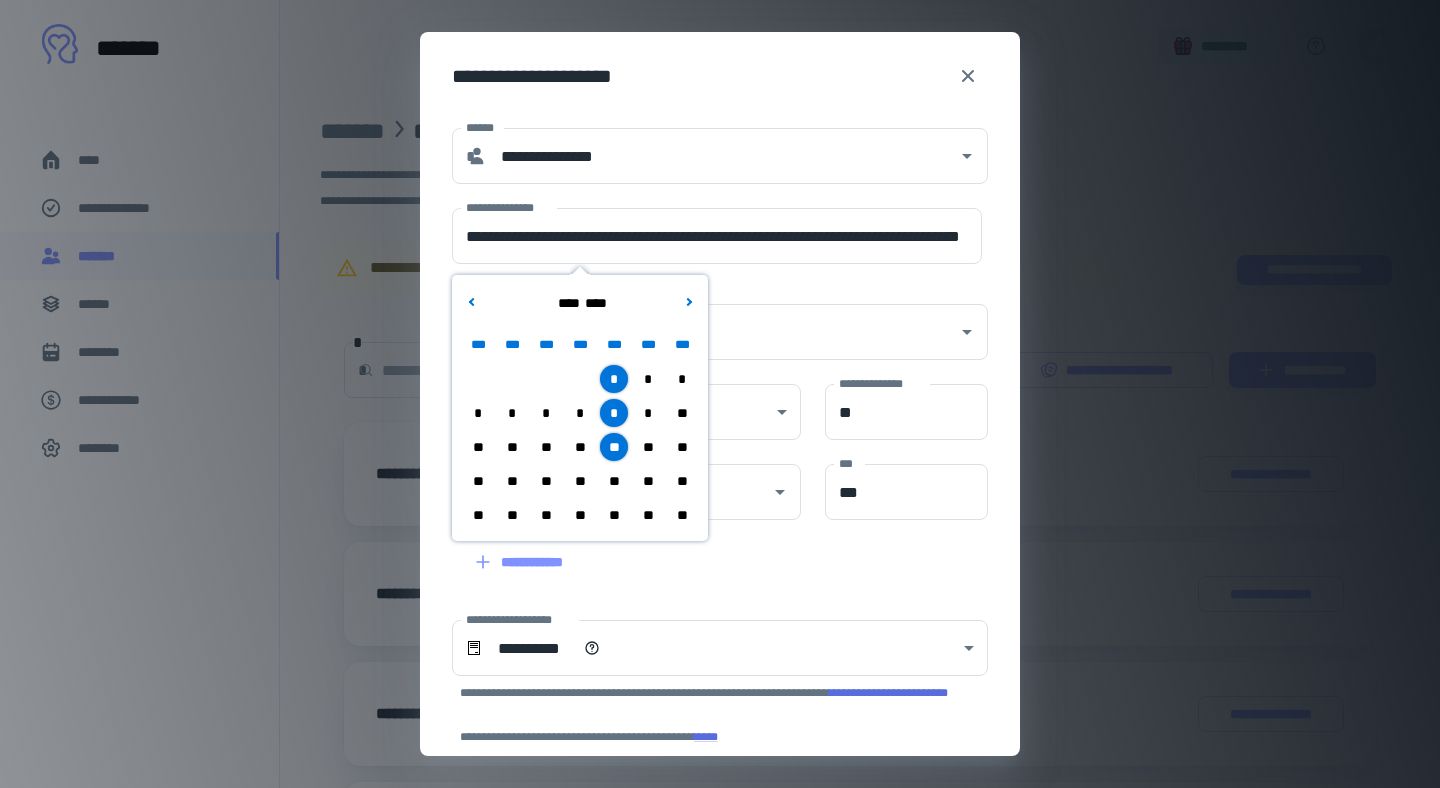 click on "**" at bounding box center (614, 481) 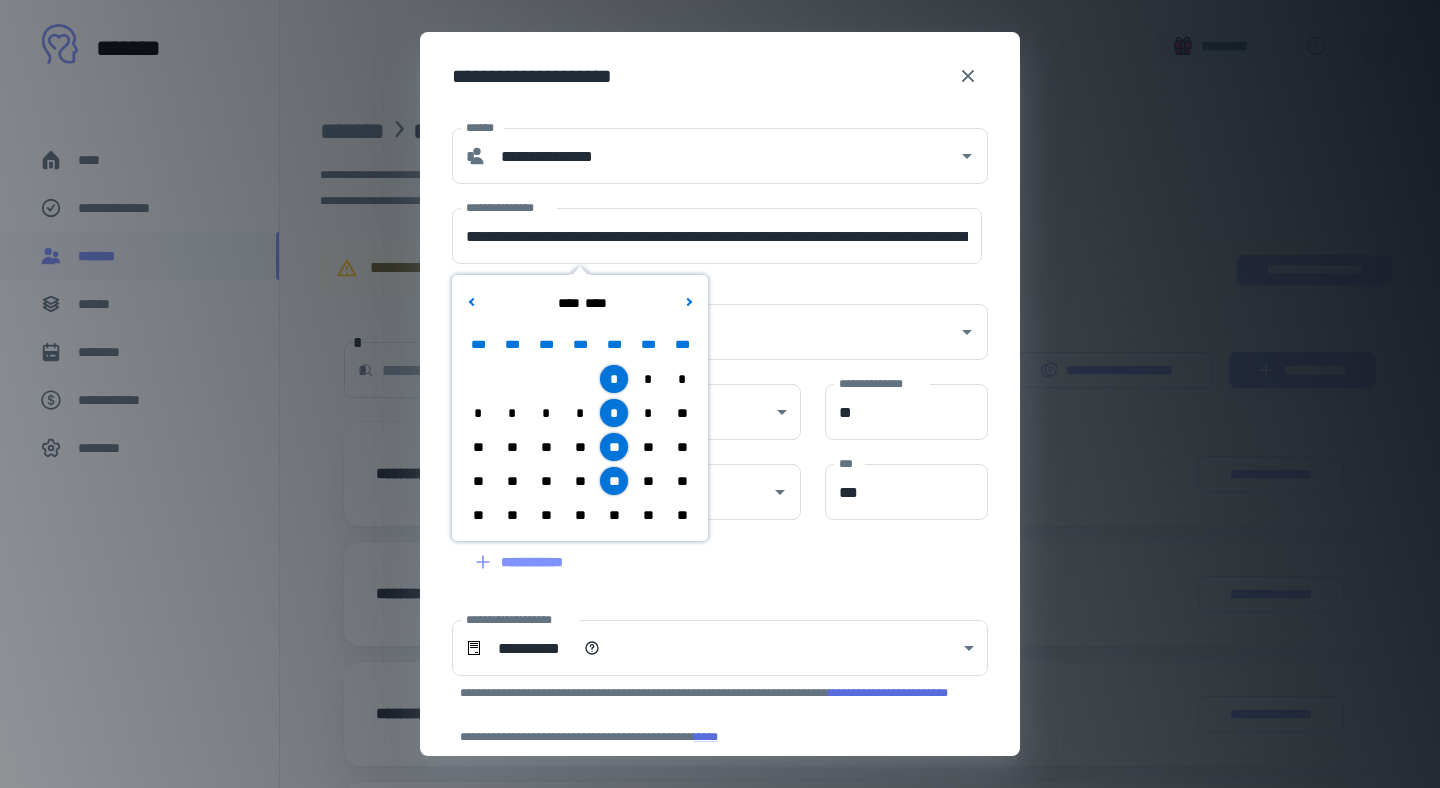 click on "**" at bounding box center [614, 515] 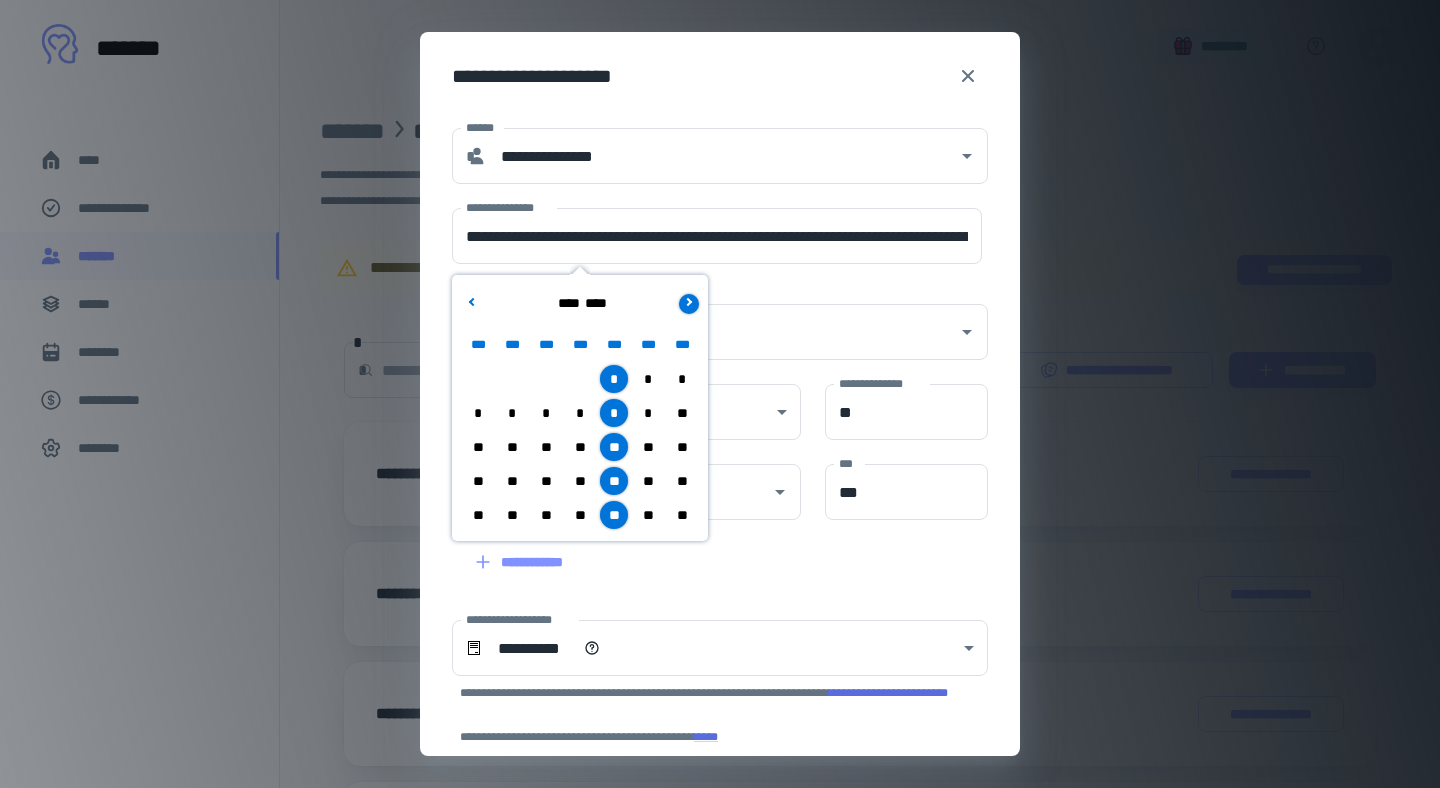 click at bounding box center (687, 301) 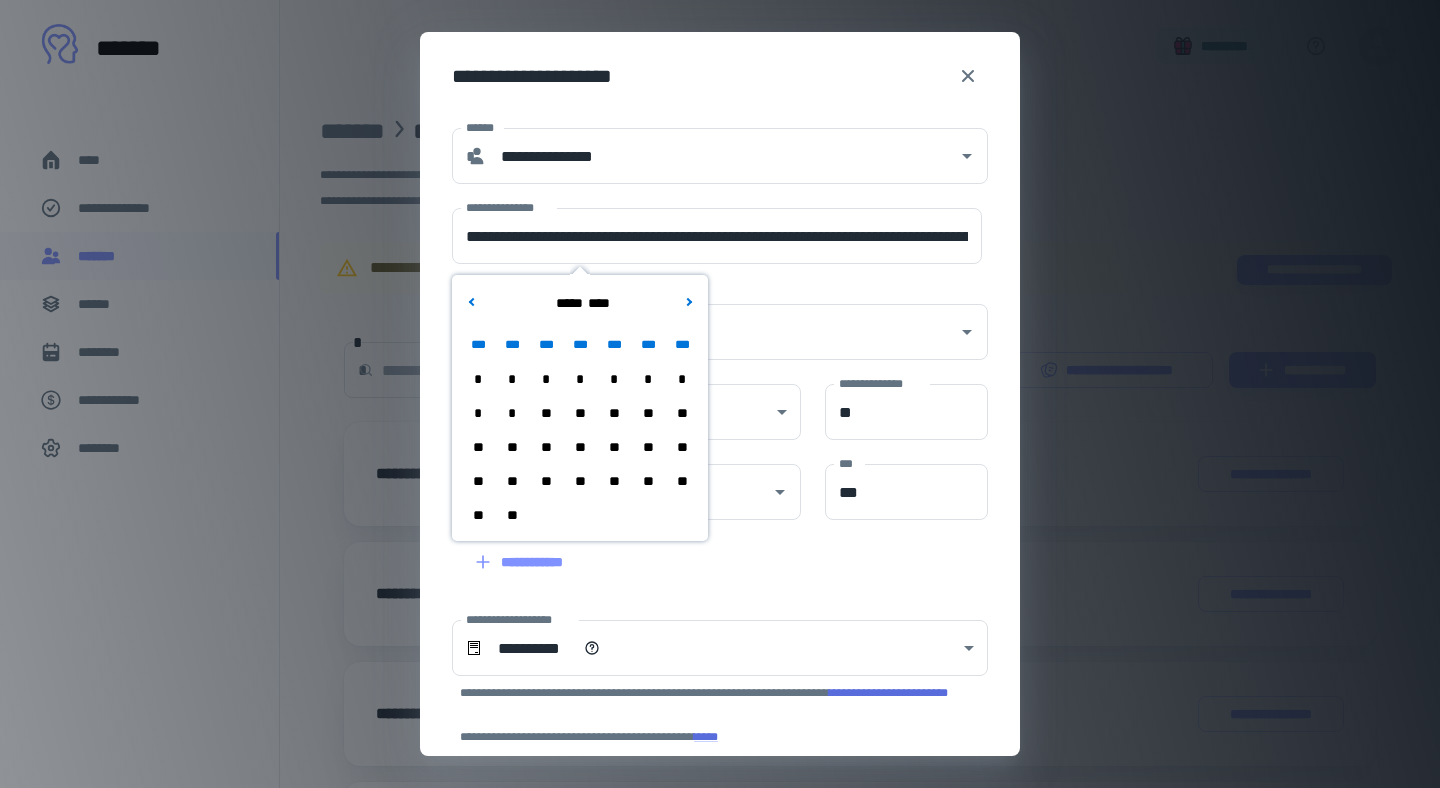 click on "*" at bounding box center (614, 379) 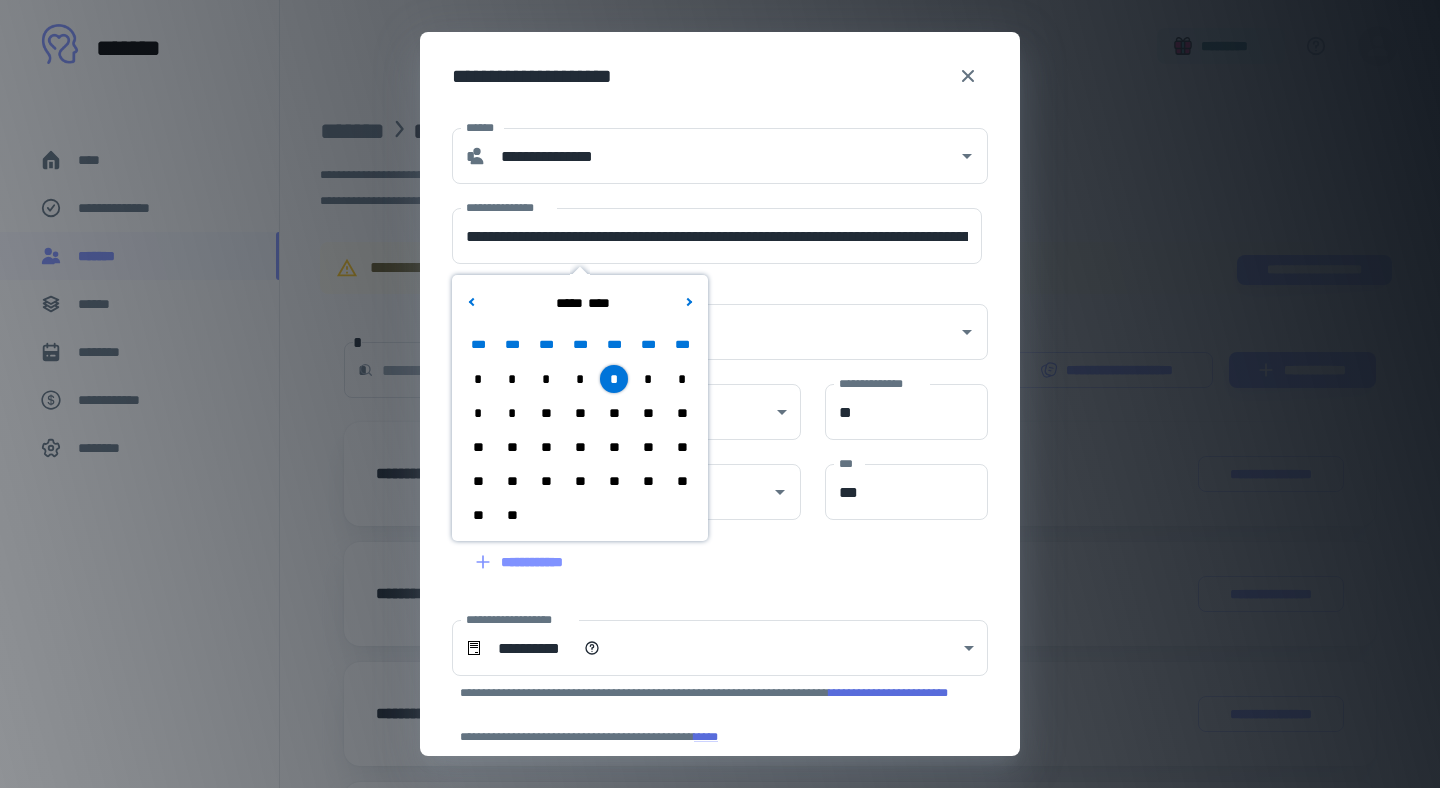 click on "**" at bounding box center (614, 413) 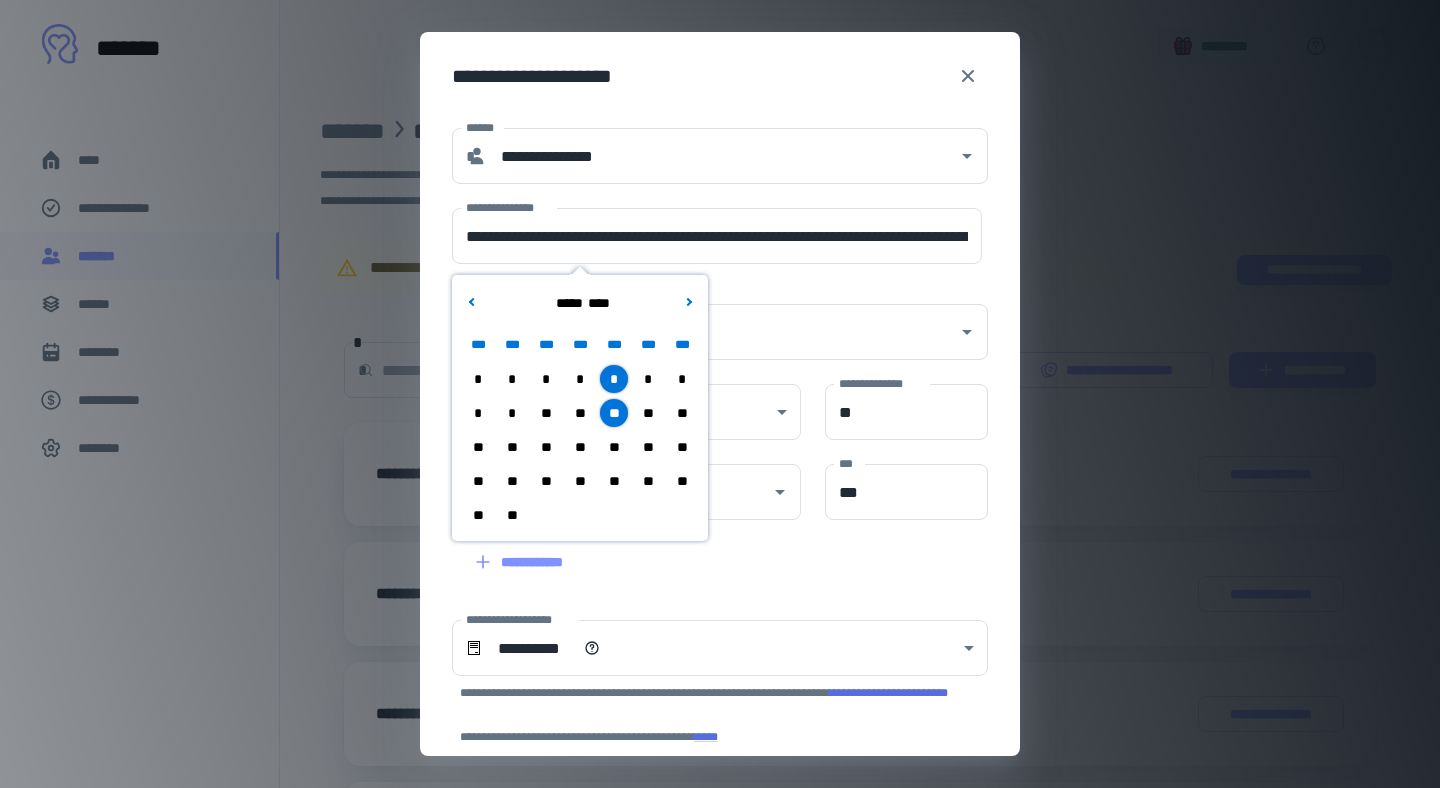 click on "**" at bounding box center [614, 447] 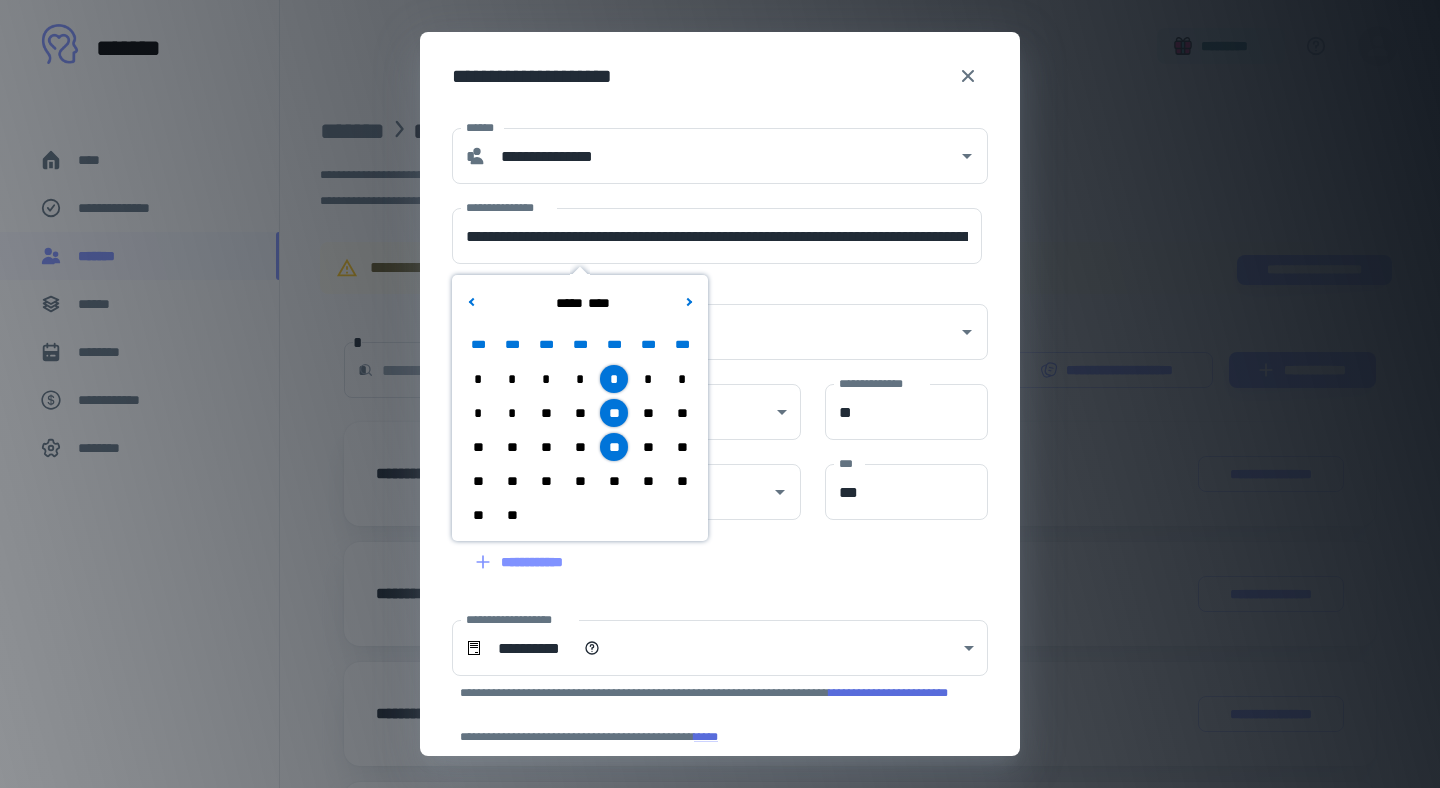 click on "**" at bounding box center [614, 481] 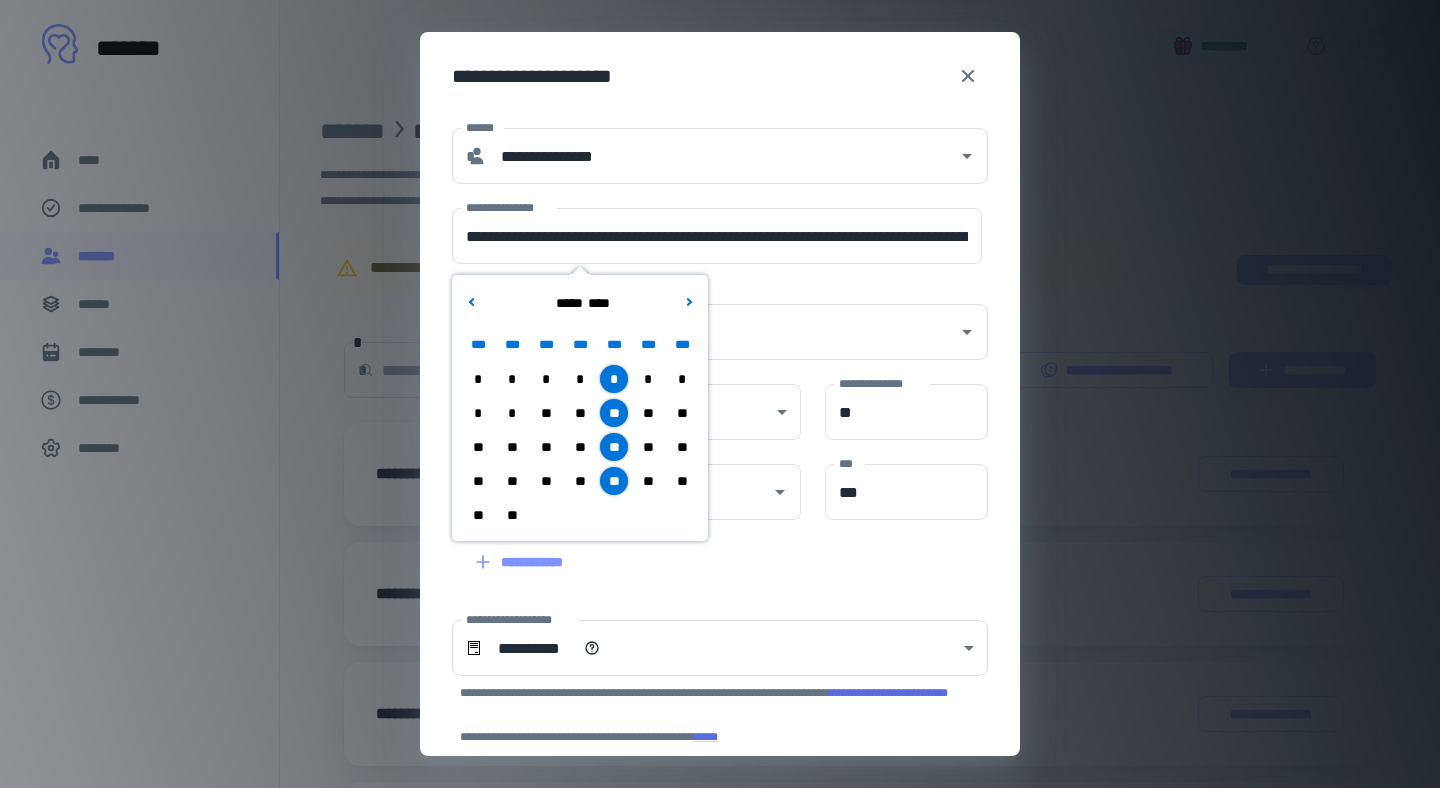 click on "**" at bounding box center (614, 447) 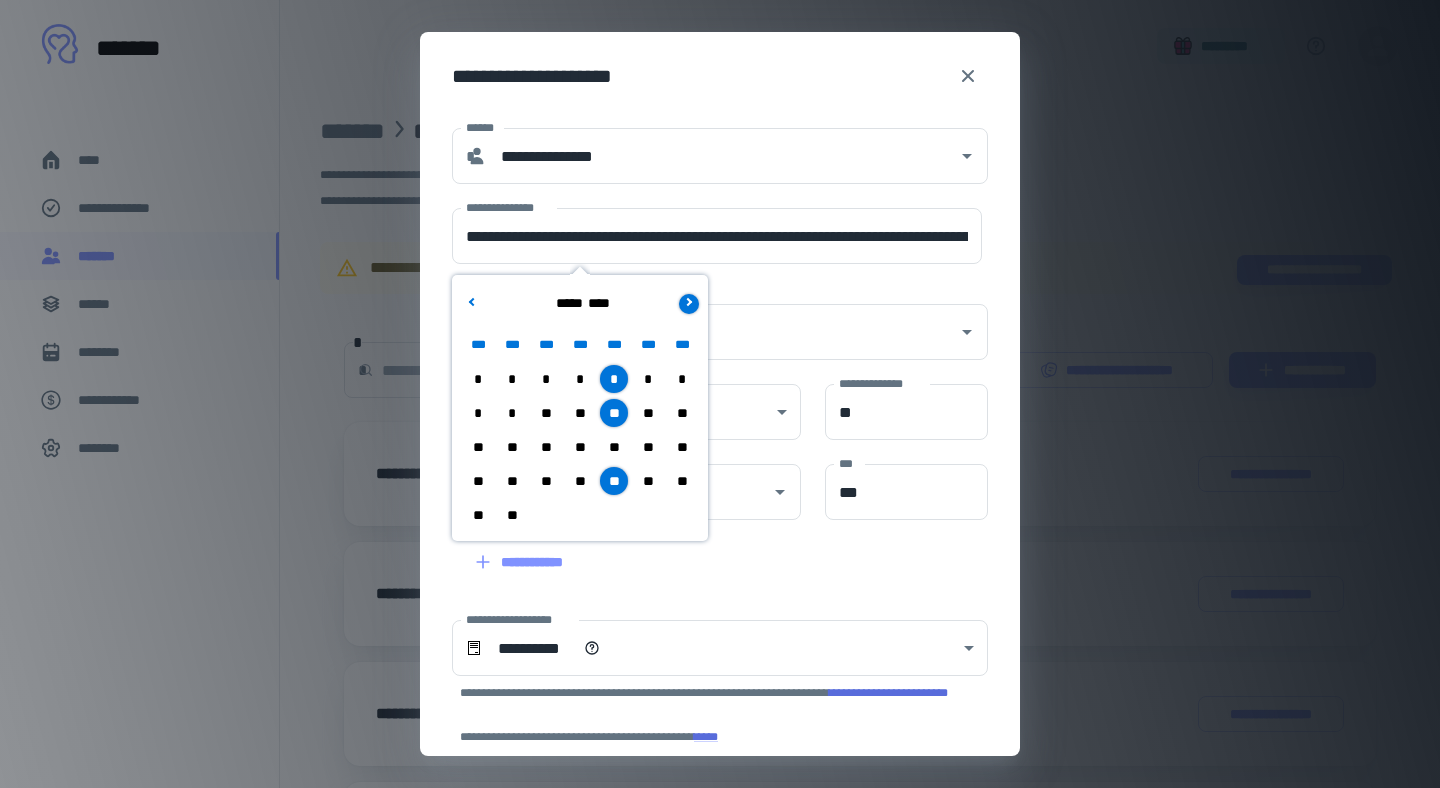 click at bounding box center [689, 304] 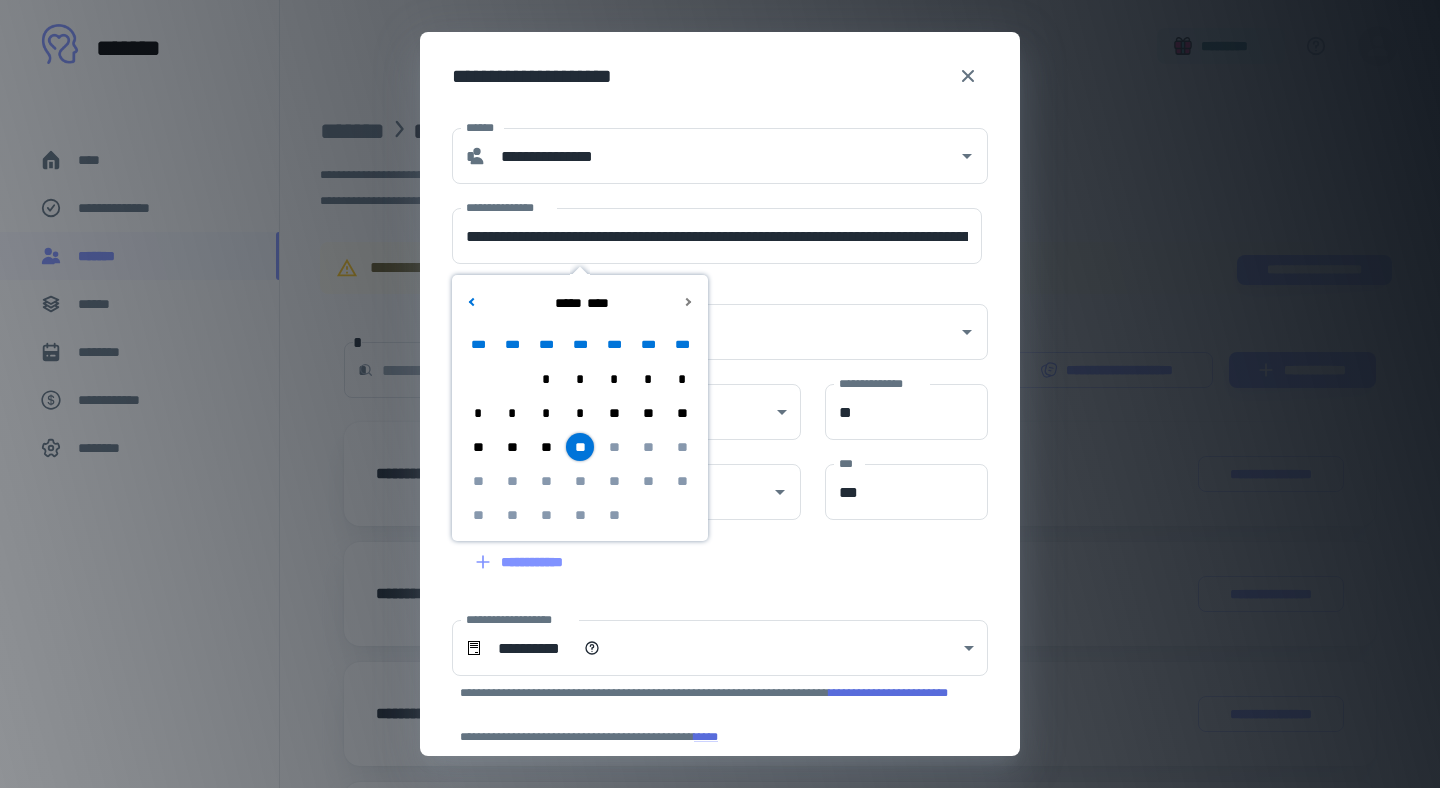 click on "*" at bounding box center (614, 379) 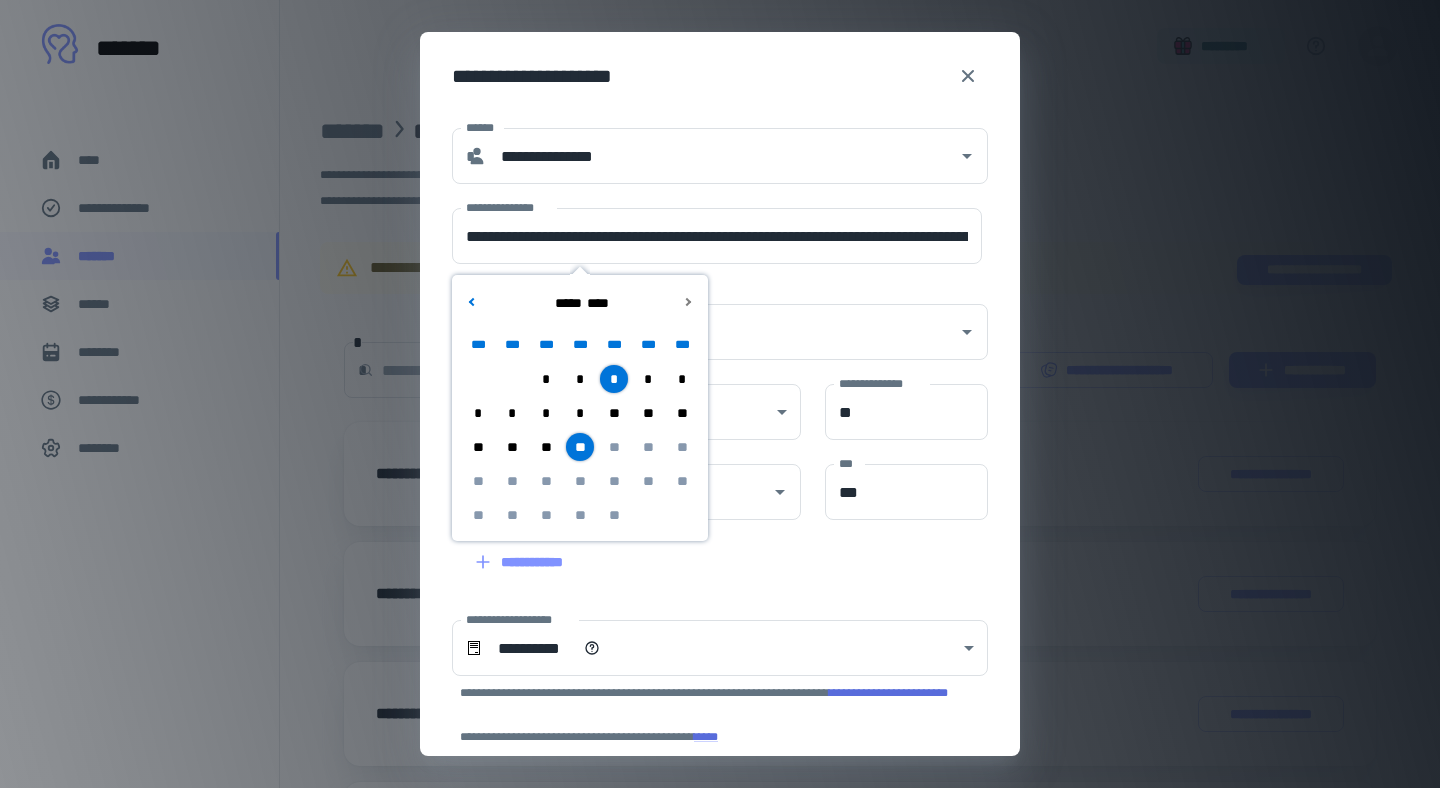 click on "**" at bounding box center (580, 447) 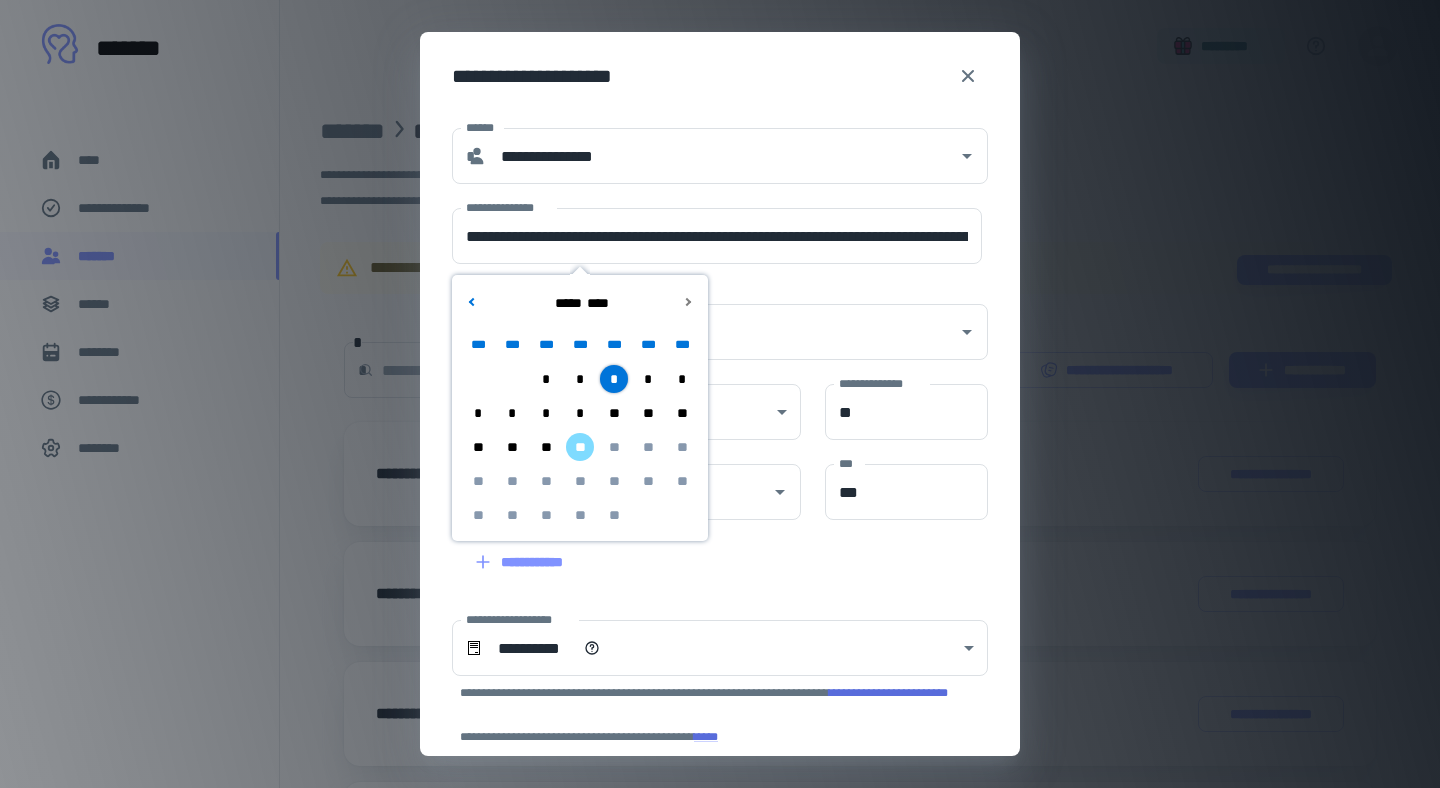 click on "**********" at bounding box center (720, 422) 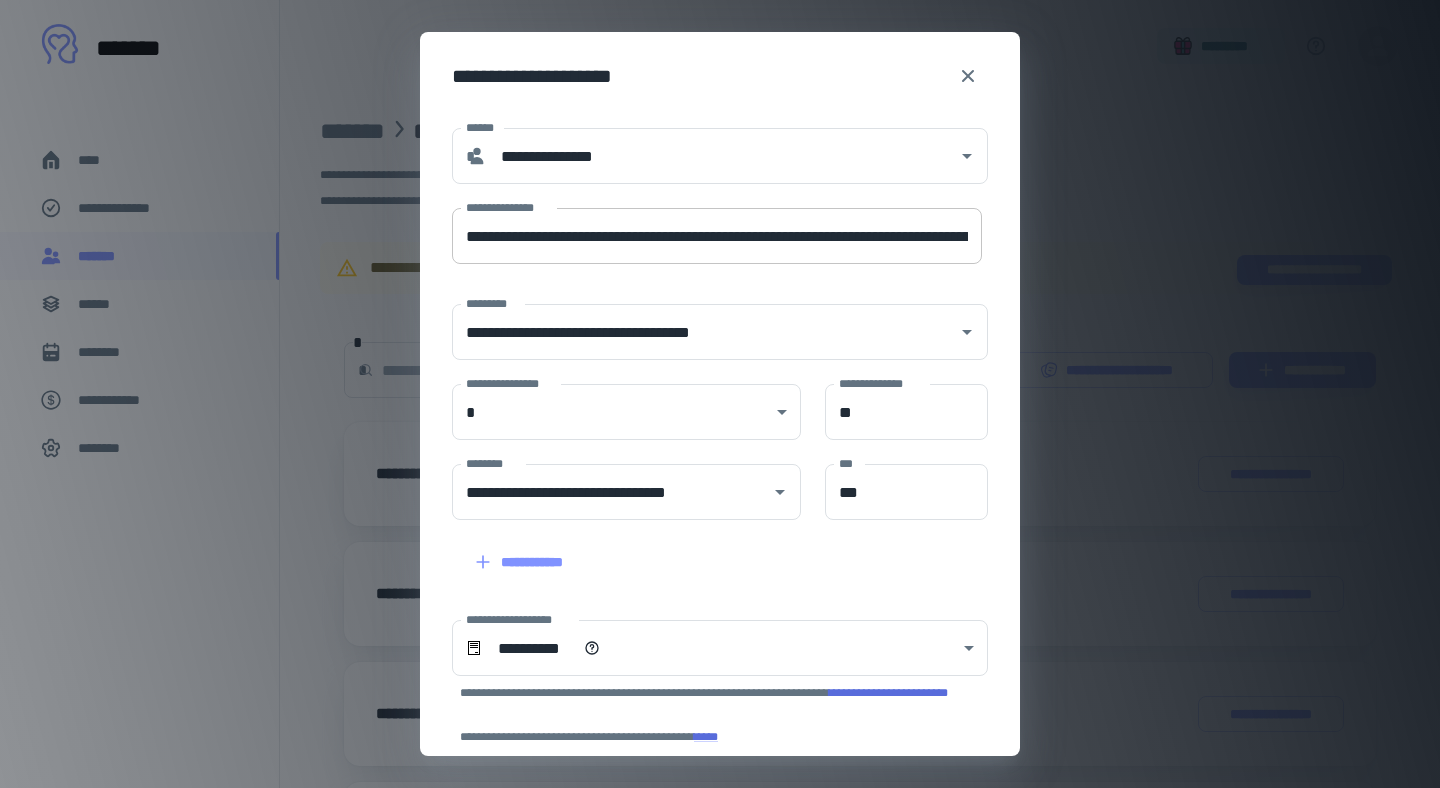 click on "**********" at bounding box center [717, 236] 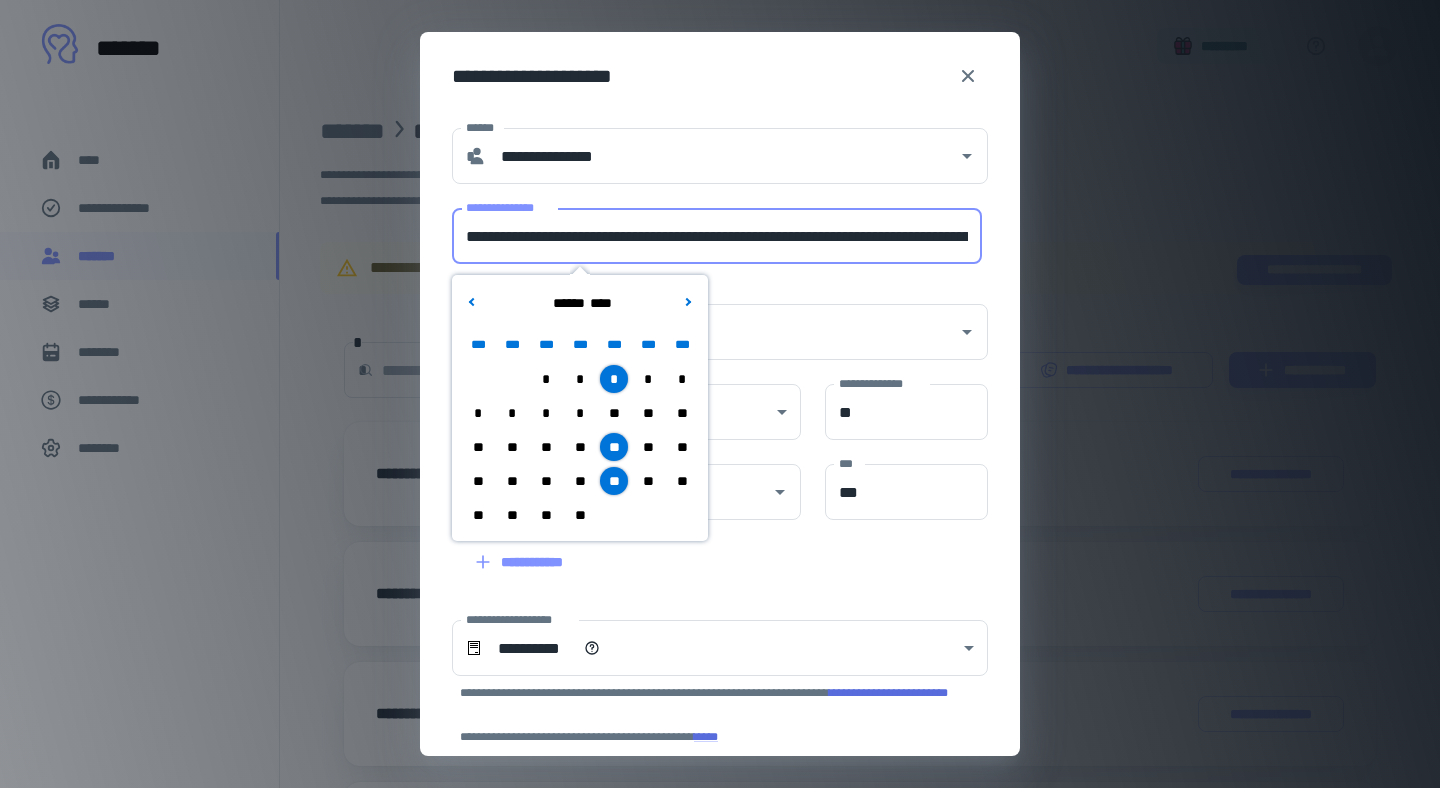 click on "**********" at bounding box center (708, 320) 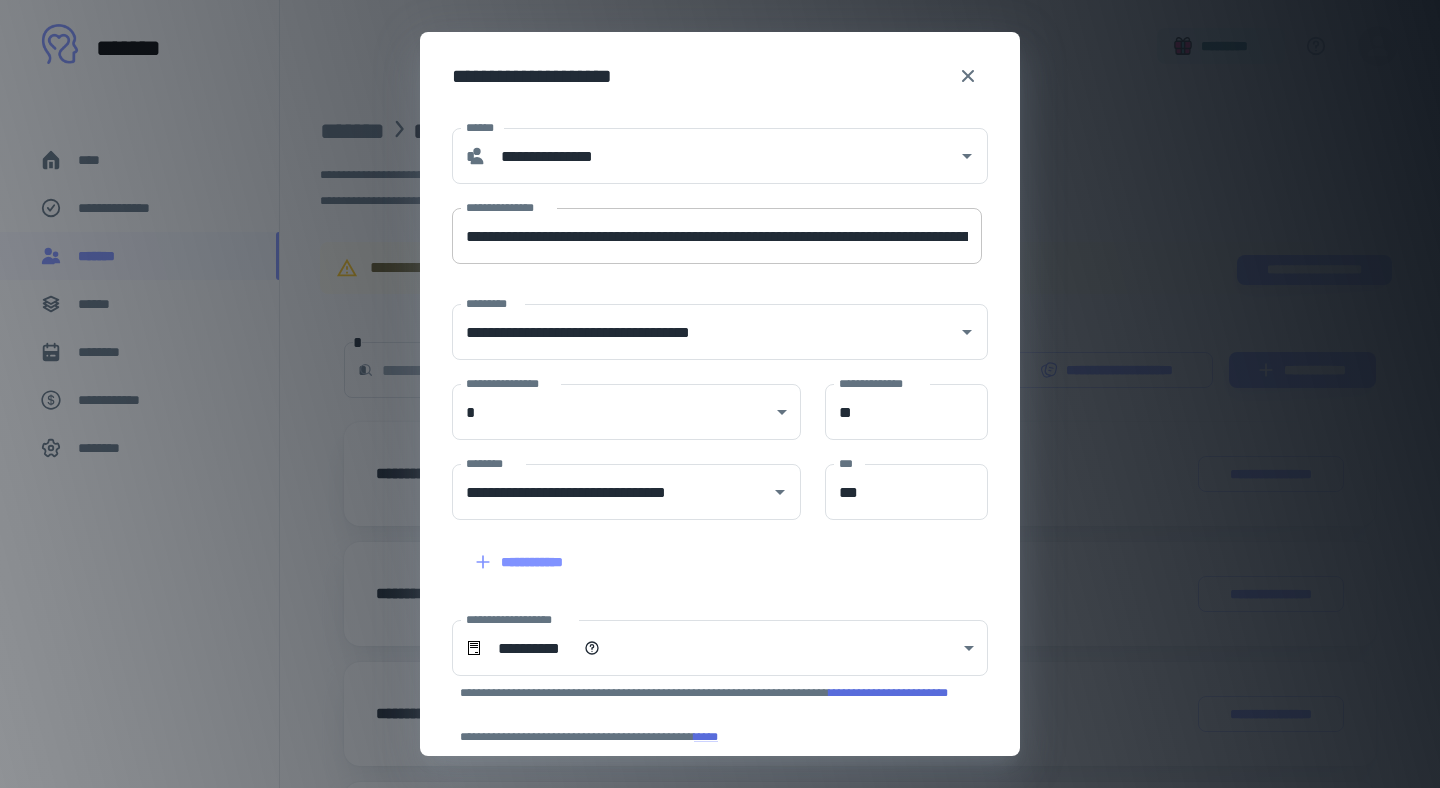 click on "**********" at bounding box center [717, 236] 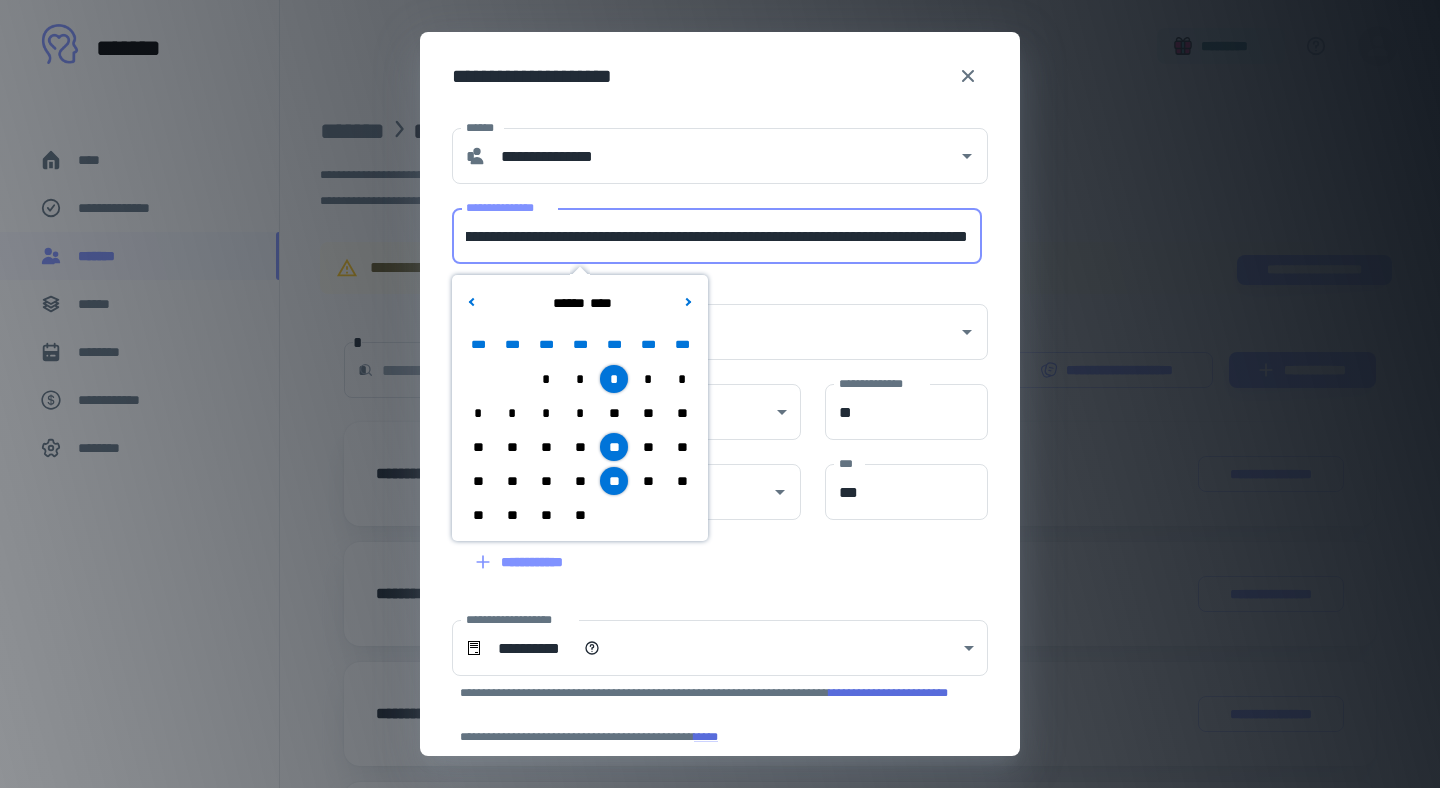scroll, scrollTop: 0, scrollLeft: 646, axis: horizontal 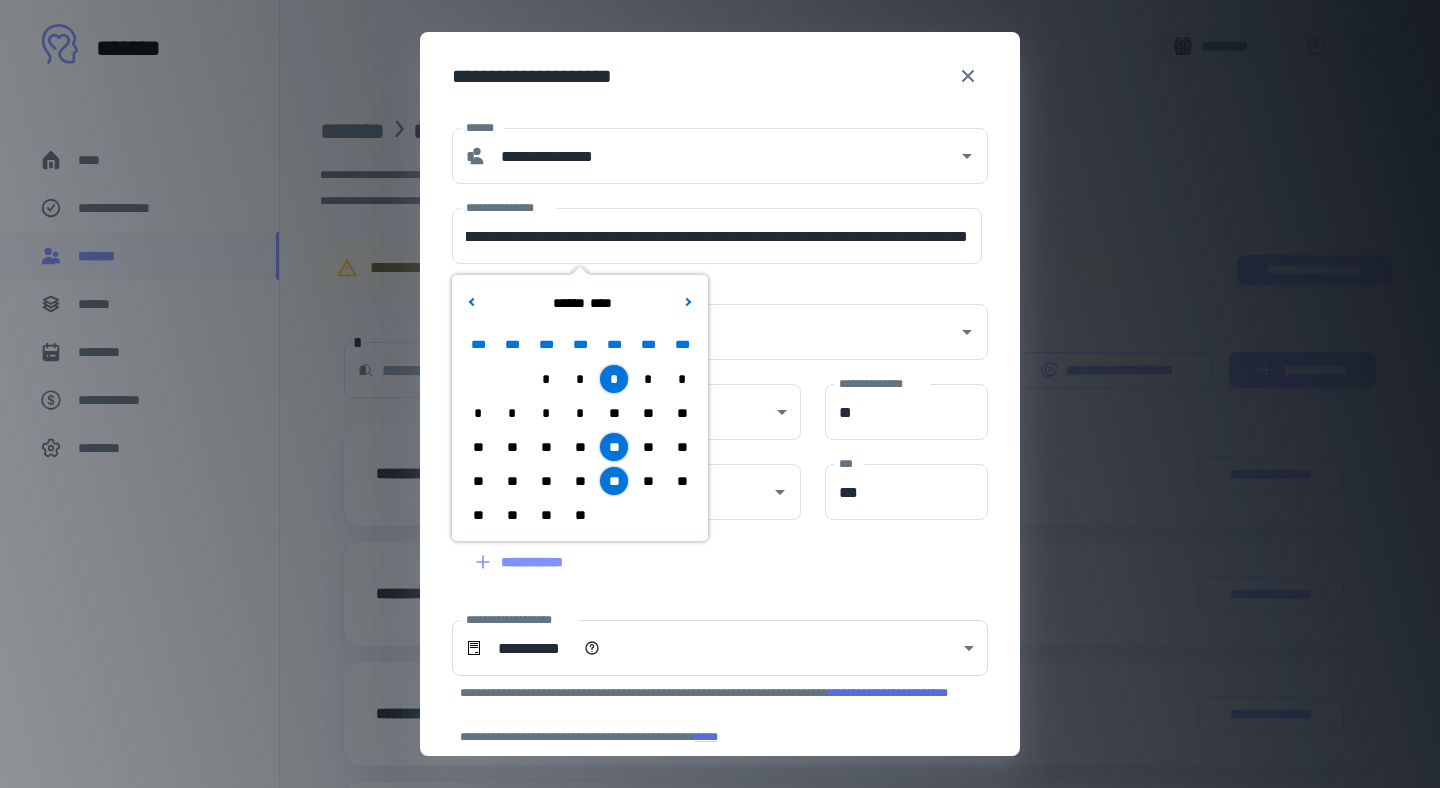 click on "**********" at bounding box center (708, 320) 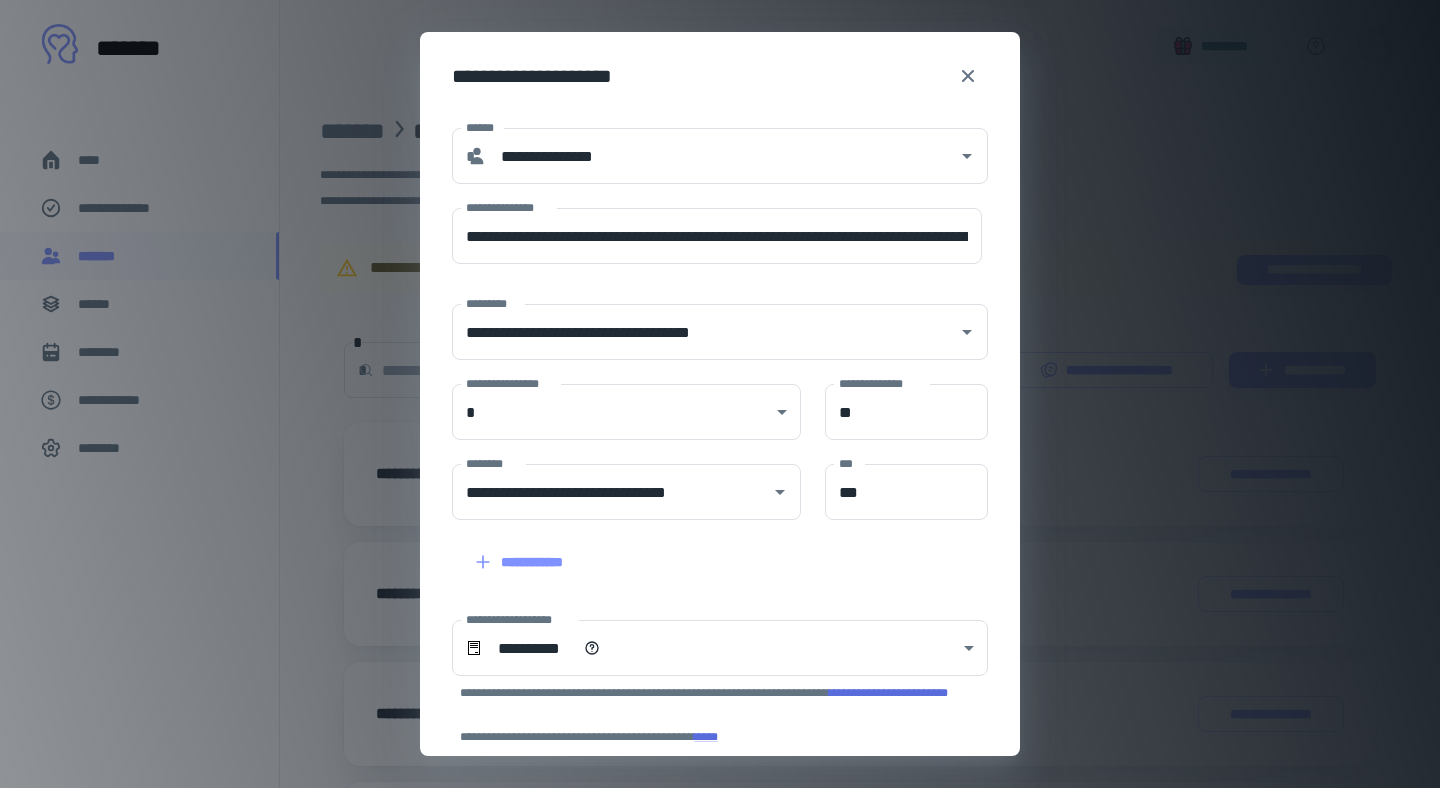 scroll, scrollTop: 1, scrollLeft: 0, axis: vertical 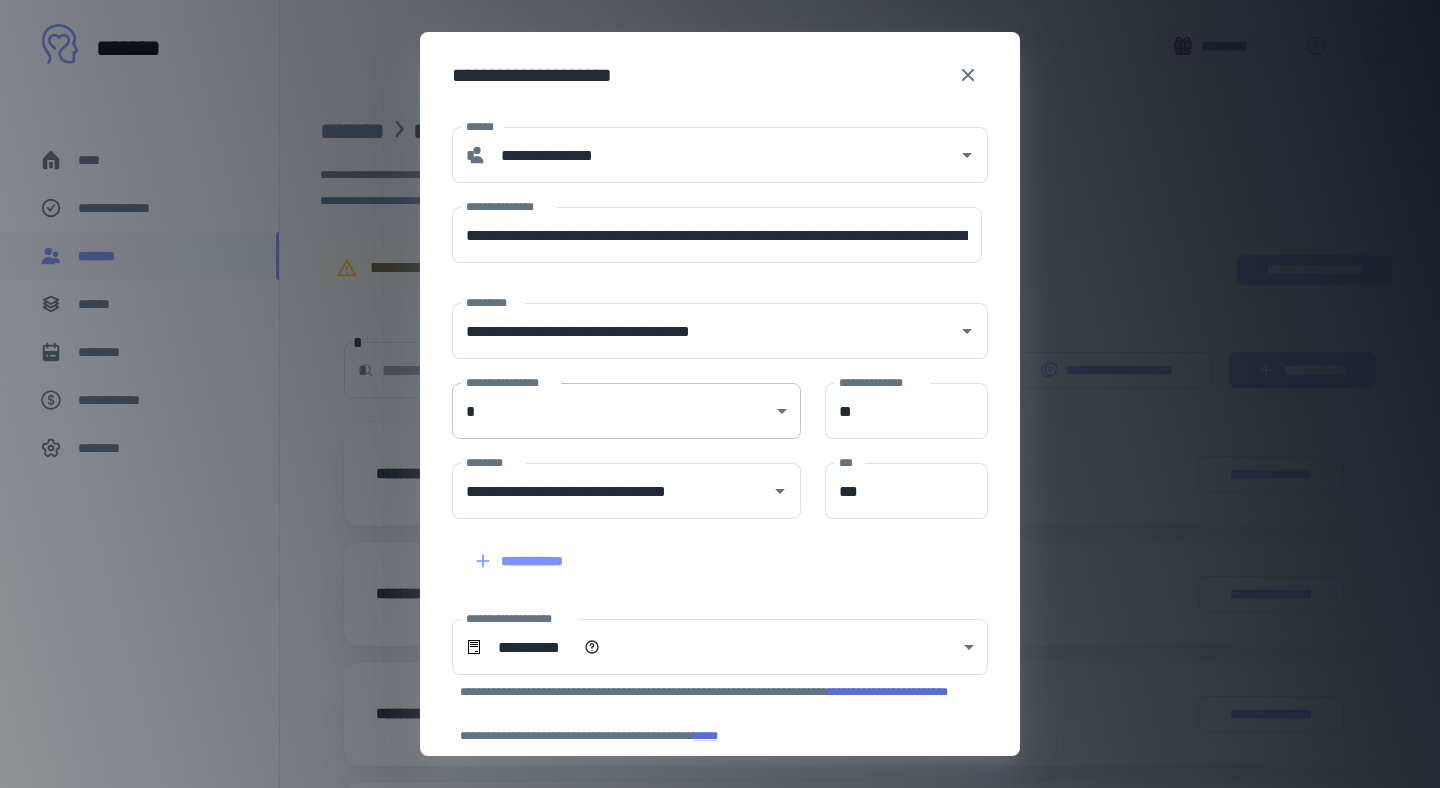 click on "**********" at bounding box center (720, 390) 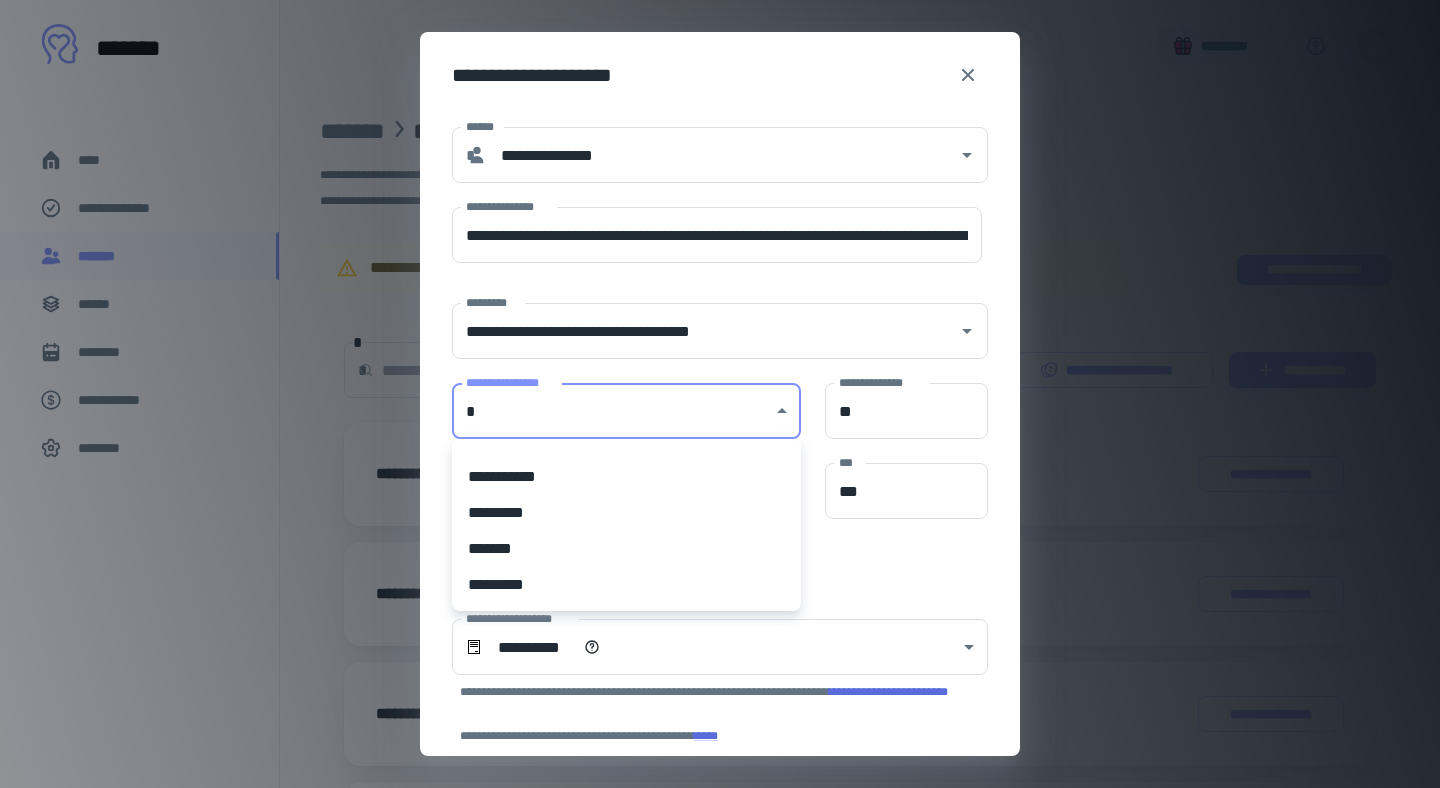click on "**********" at bounding box center [626, 477] 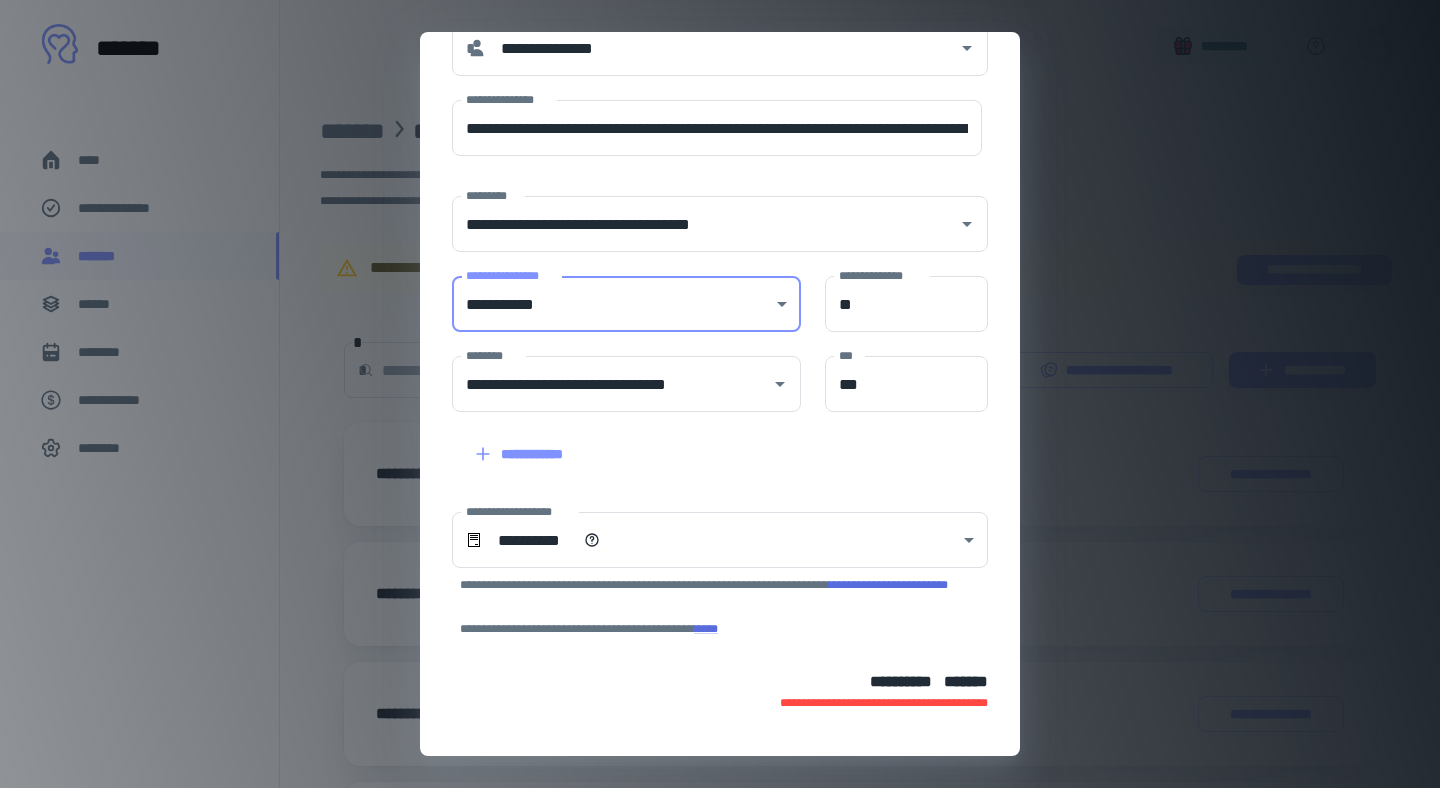 scroll, scrollTop: 180, scrollLeft: 0, axis: vertical 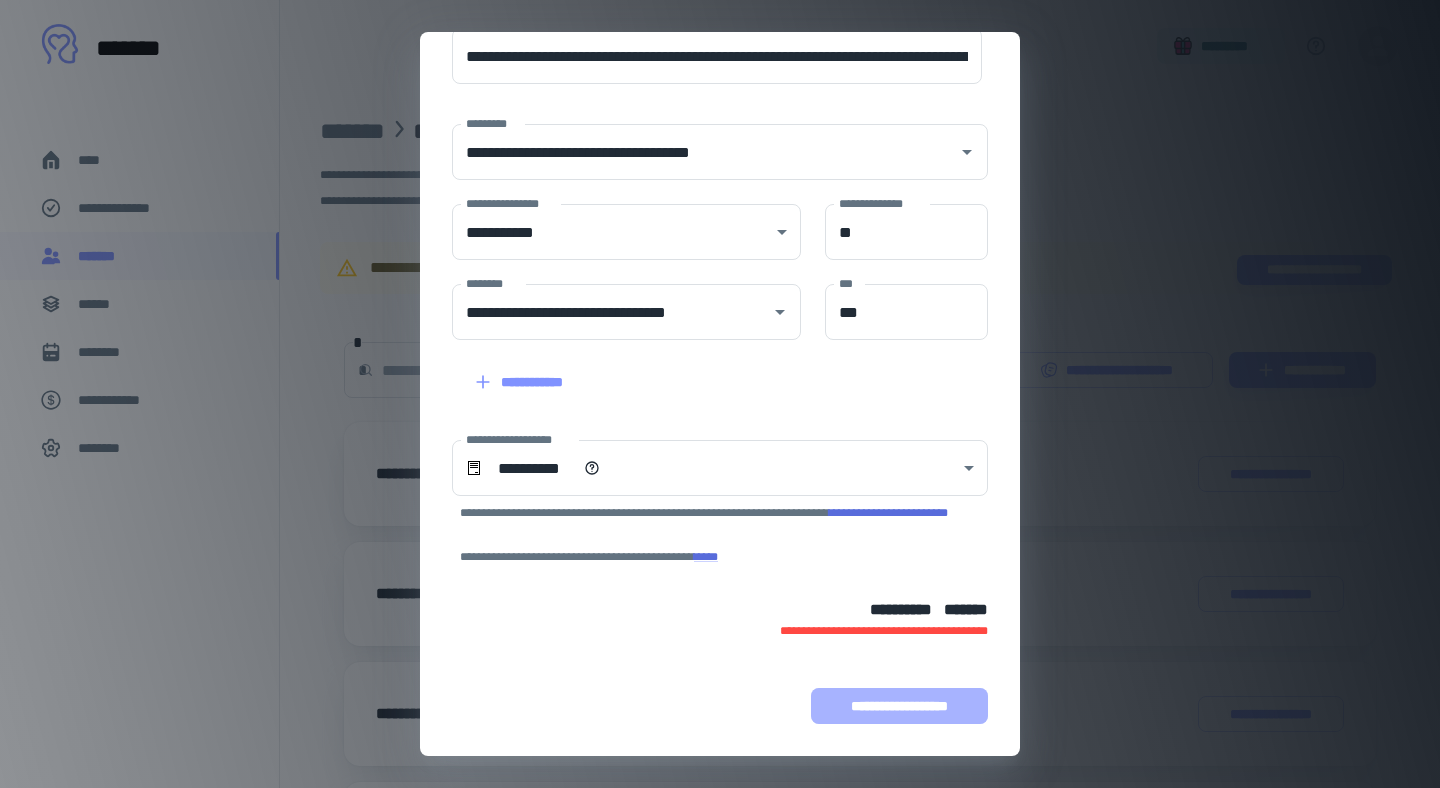click on "**********" at bounding box center (899, 706) 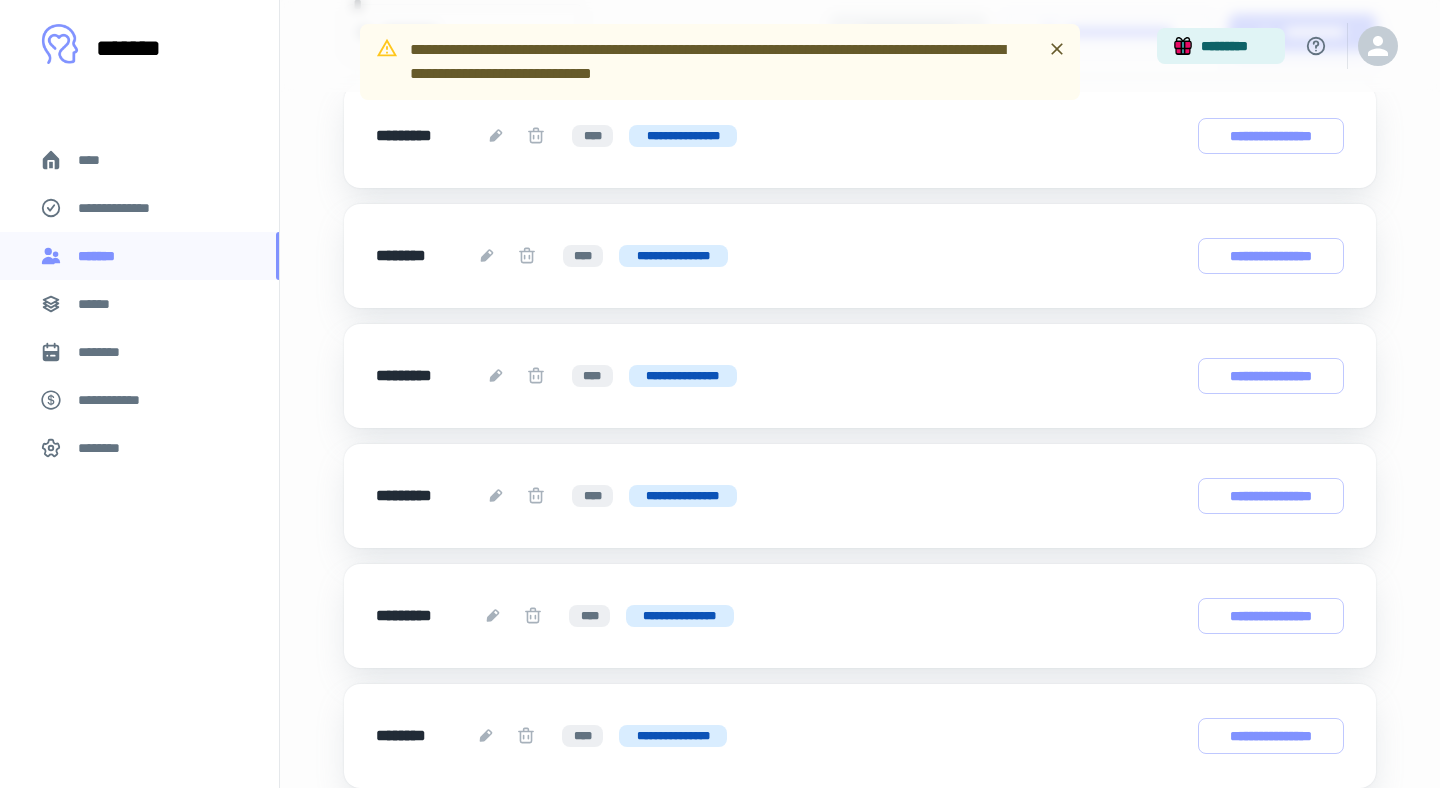 scroll, scrollTop: 602, scrollLeft: 0, axis: vertical 